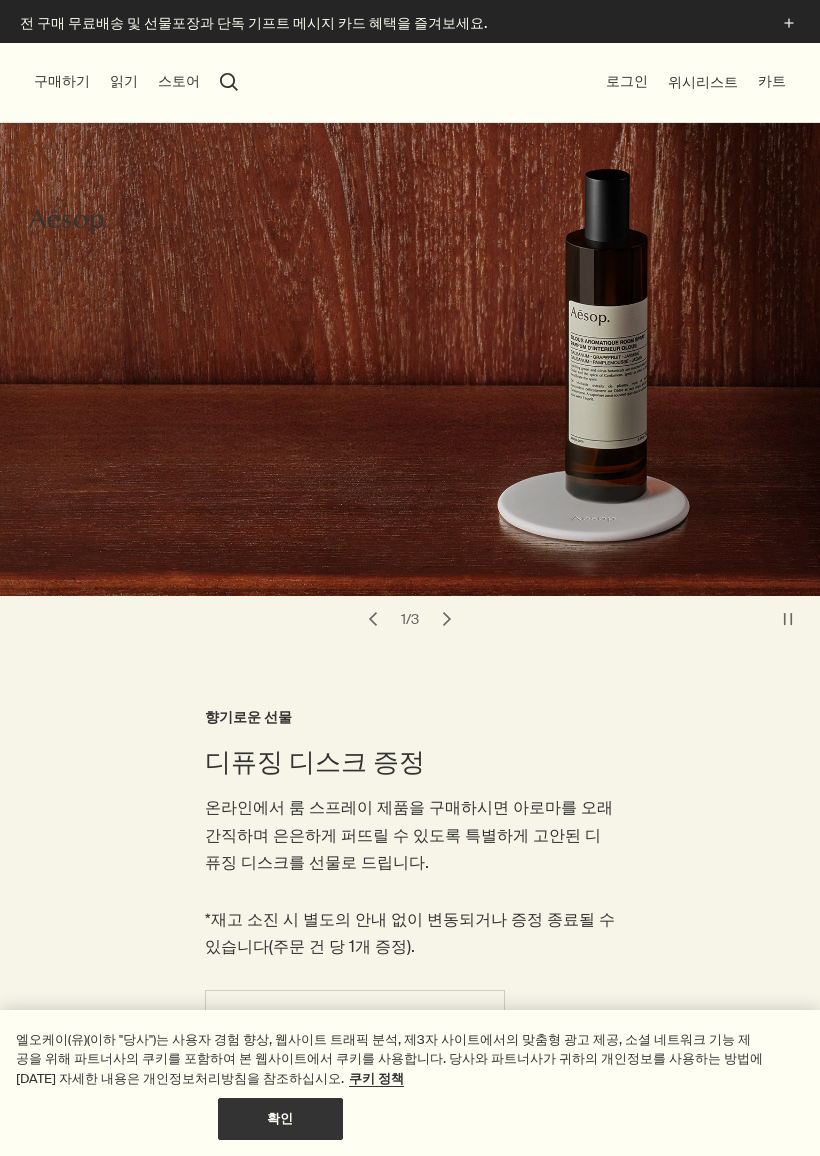 scroll, scrollTop: 0, scrollLeft: 0, axis: both 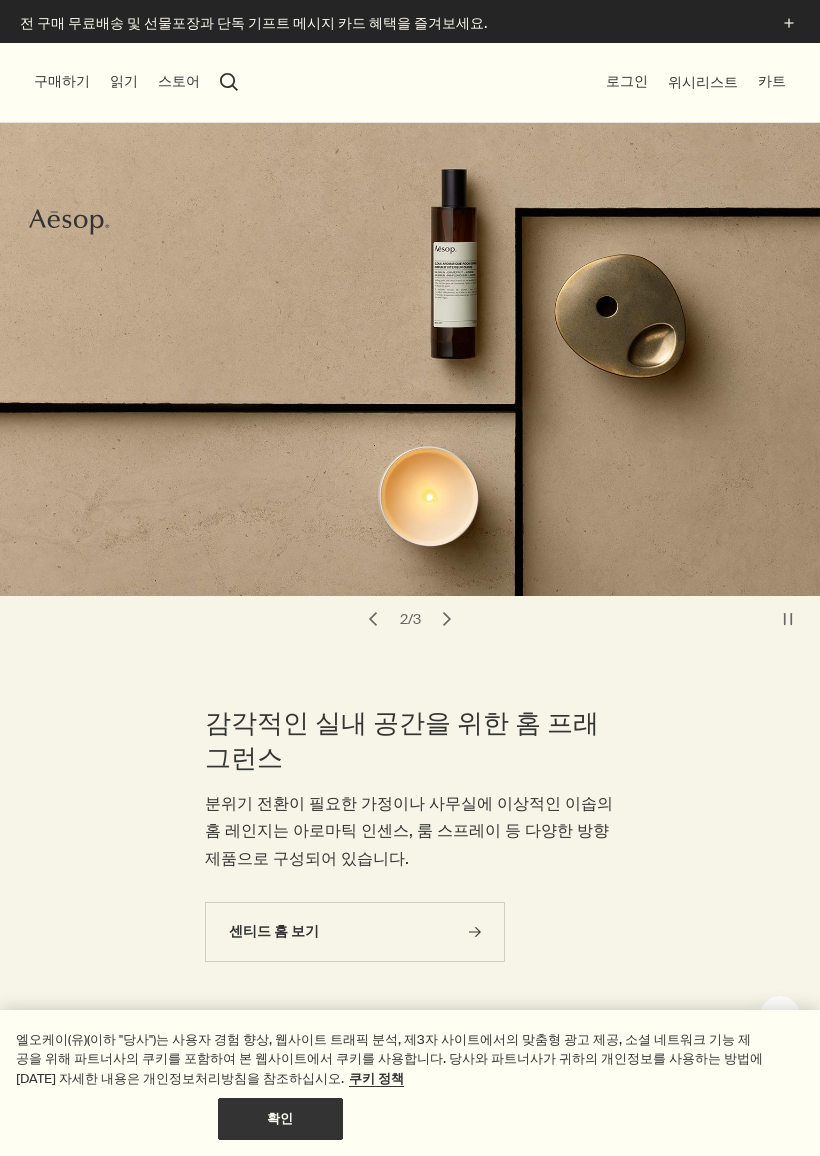 click on "search 검색" at bounding box center [229, 82] 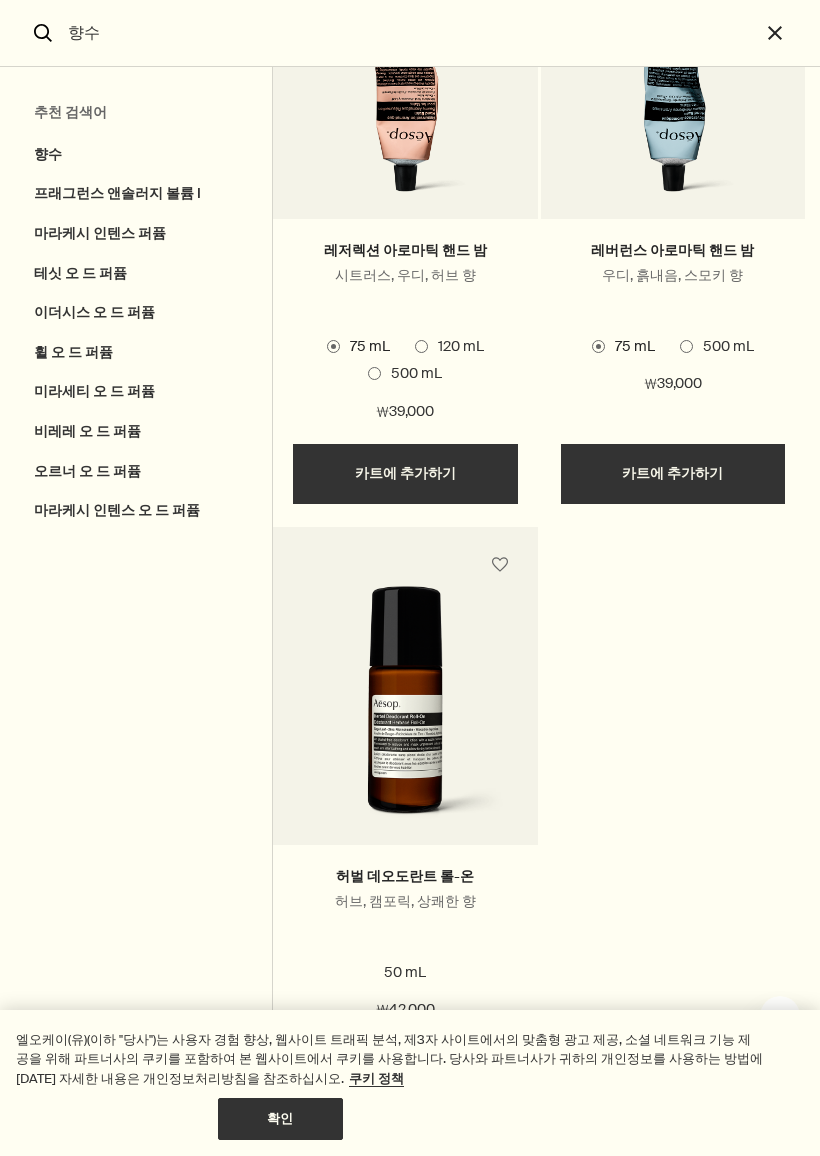 scroll, scrollTop: 8136, scrollLeft: 0, axis: vertical 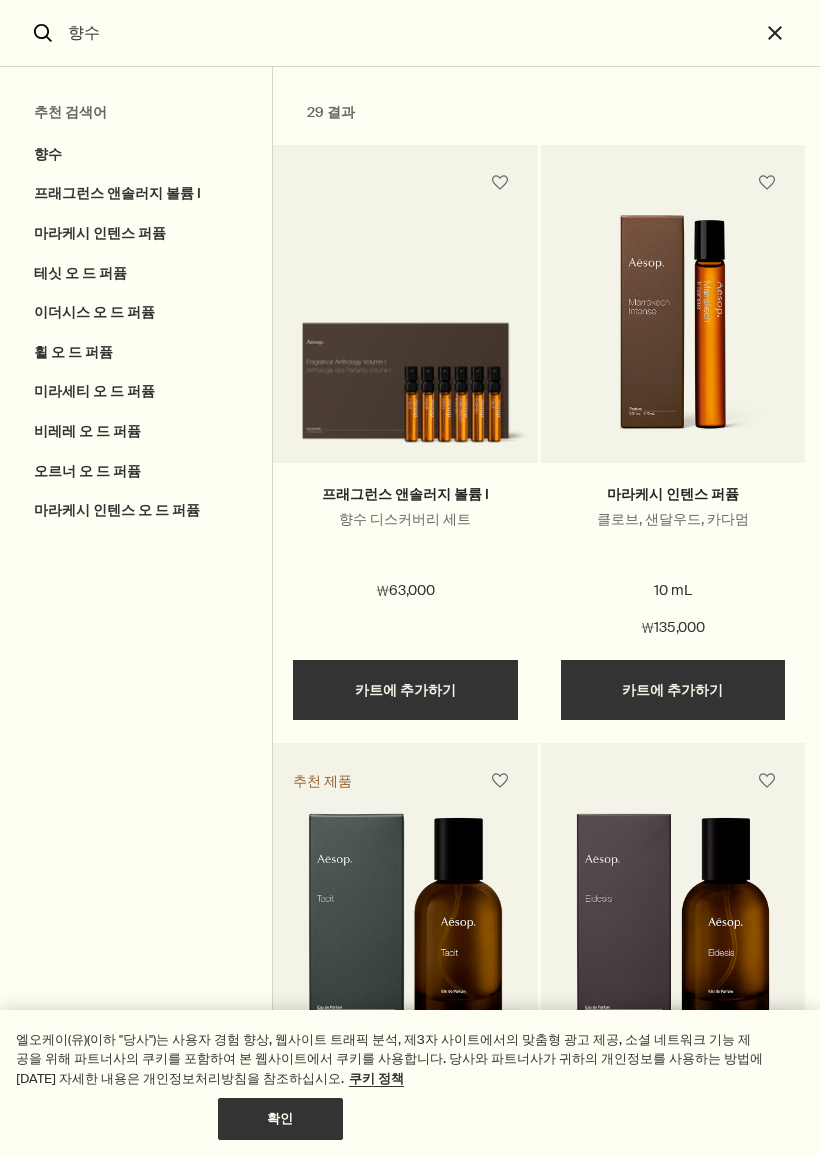 click on "추천 검색어 향수 프래그런스 앤솔러지 볼륨 I 마라케시 인텐스 퍼퓸 테싯 오 드 퍼퓸 이더시스 오 드 퍼퓸 휠 오 드 퍼퓸 미라세티 오 드 퍼퓸  비레레 오 드 퍼퓸 오르너 오 드 퍼퓸 마라케시 인텐스 오 드 퍼퓸" at bounding box center (136, 611) 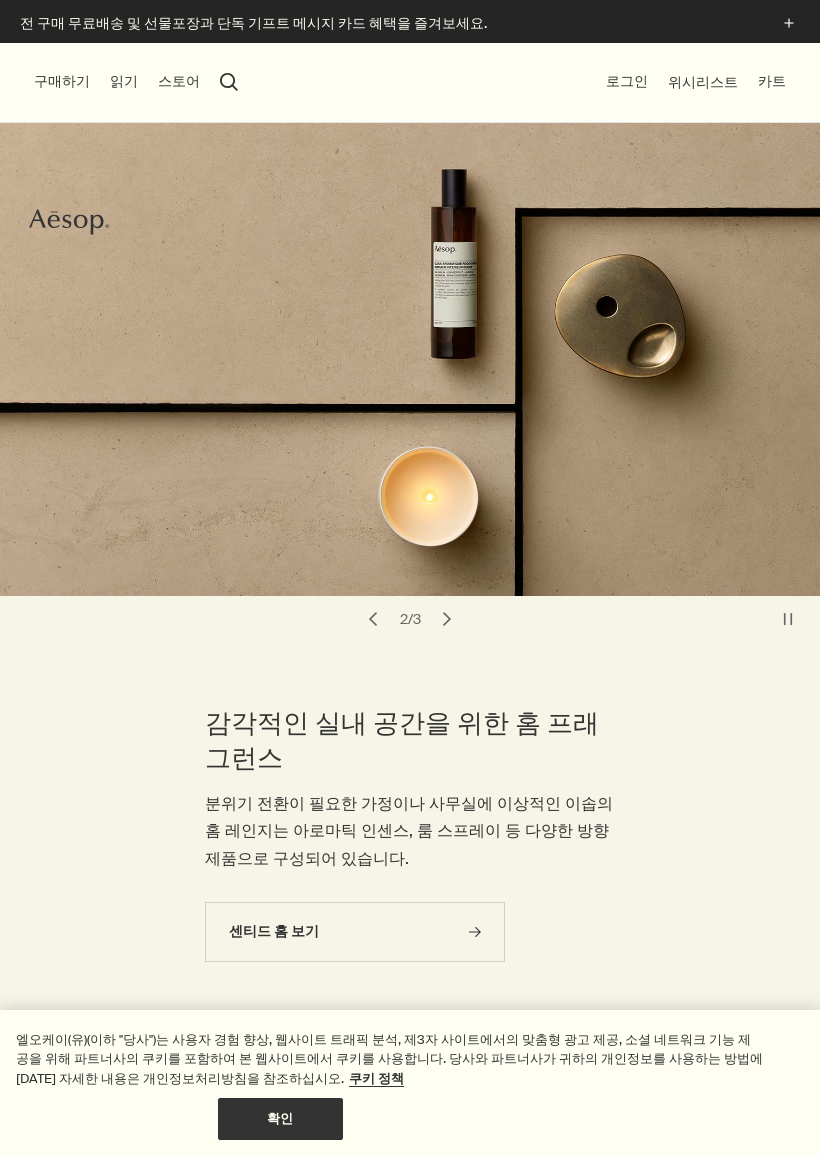 click on "Aesop" 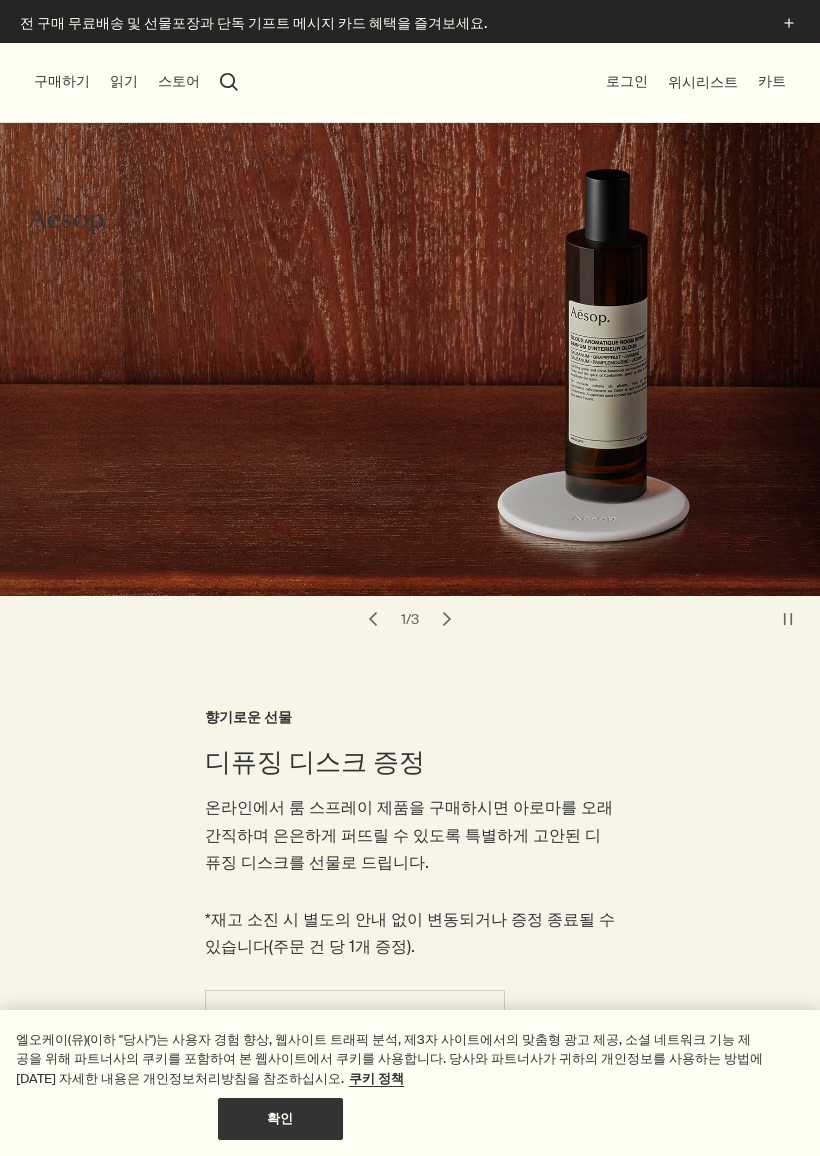 scroll, scrollTop: 0, scrollLeft: 0, axis: both 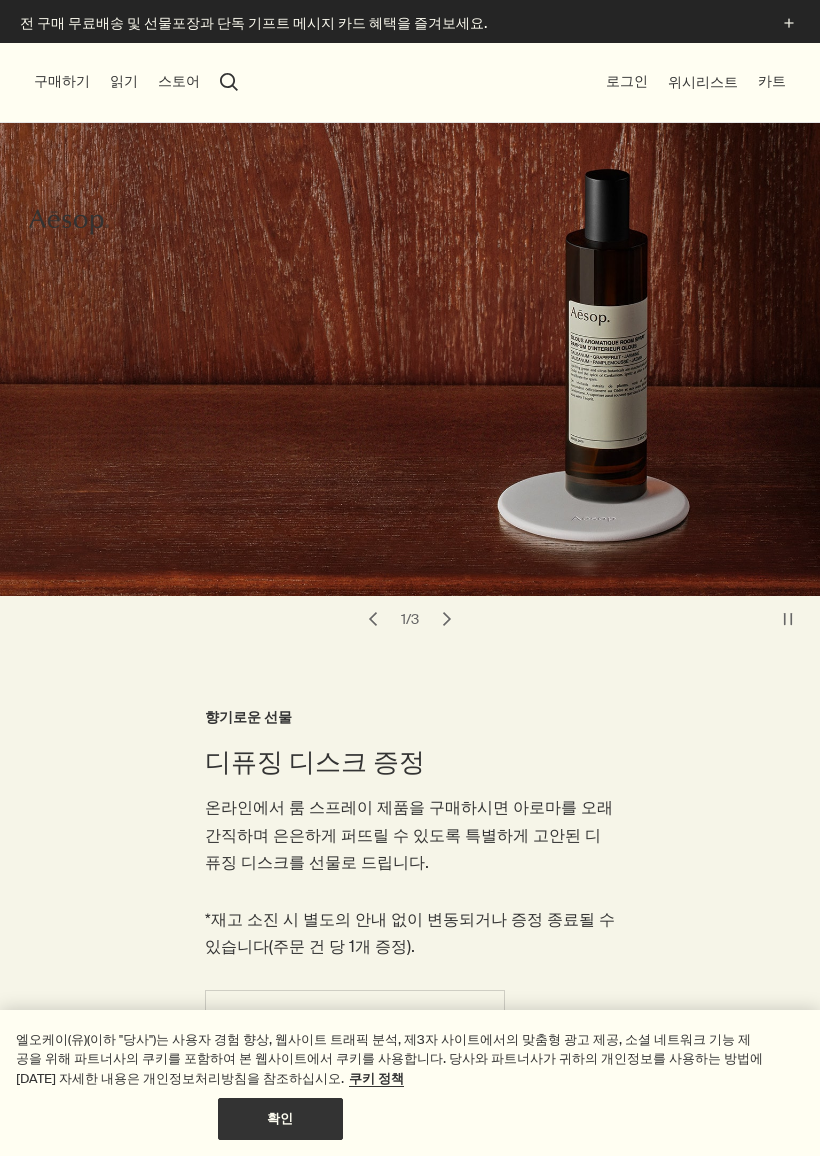 click on "확인" at bounding box center (280, 1119) 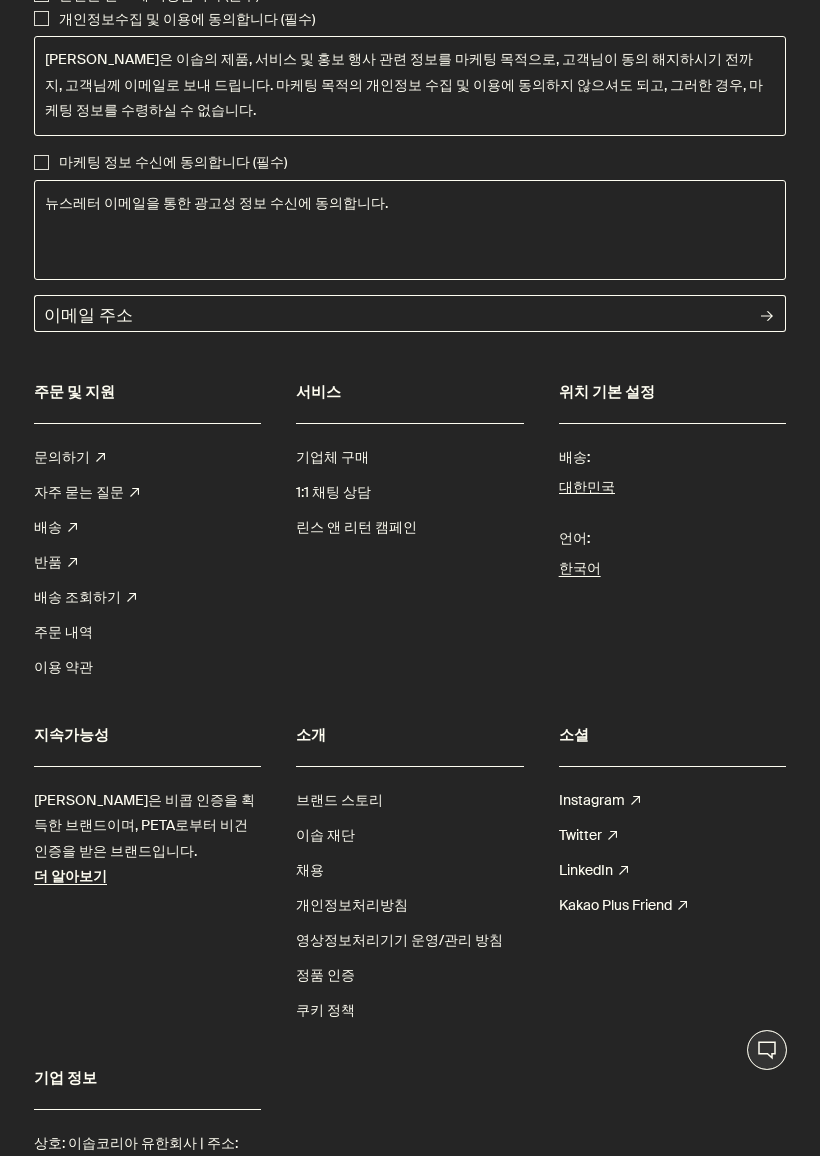 scroll, scrollTop: 9232, scrollLeft: 0, axis: vertical 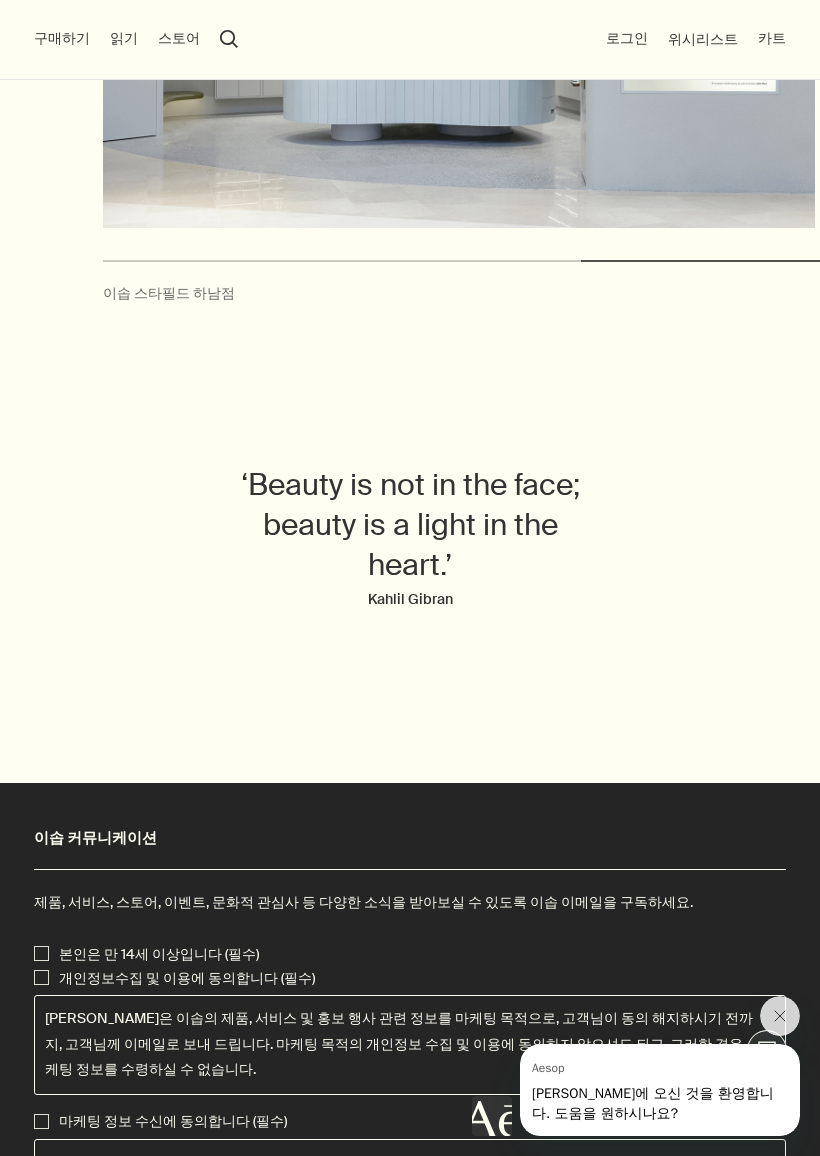 click on "‘Beauty is not in the face; beauty is a light in the heart.’  Kahlil Gibran" at bounding box center [410, 549] 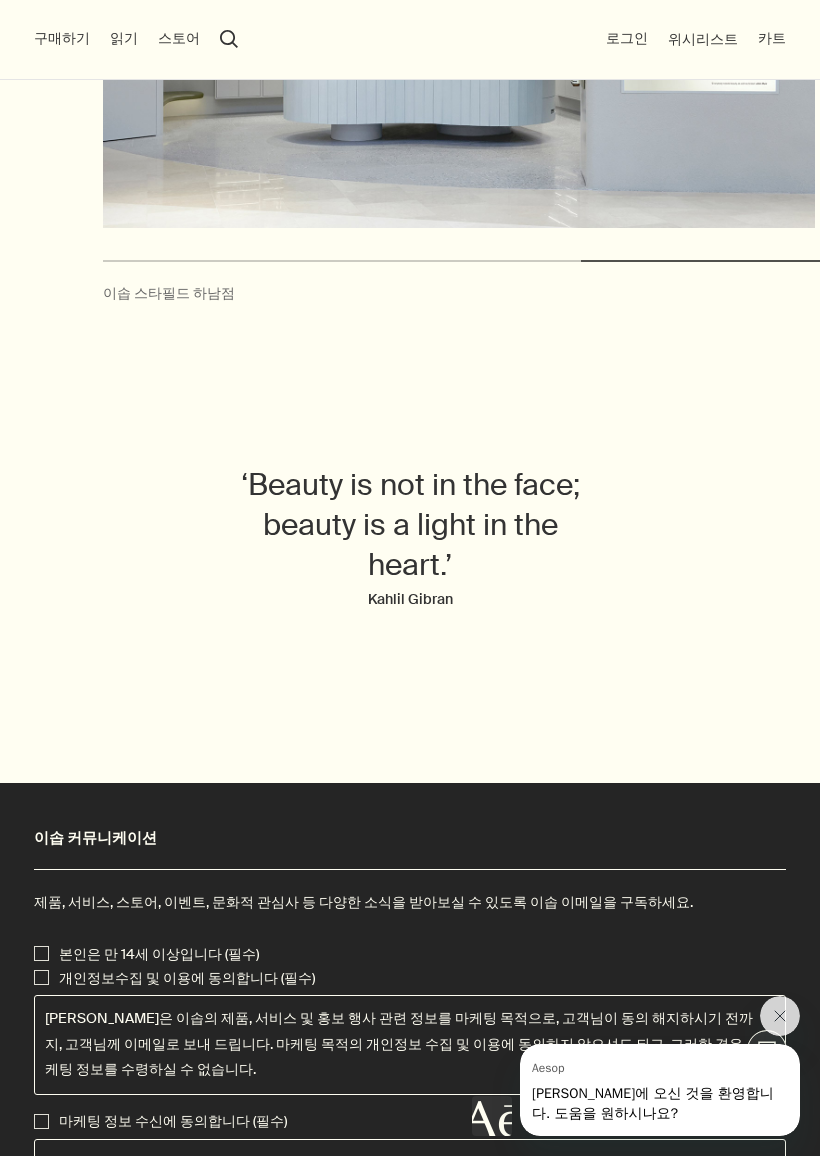 click at bounding box center [780, 1016] 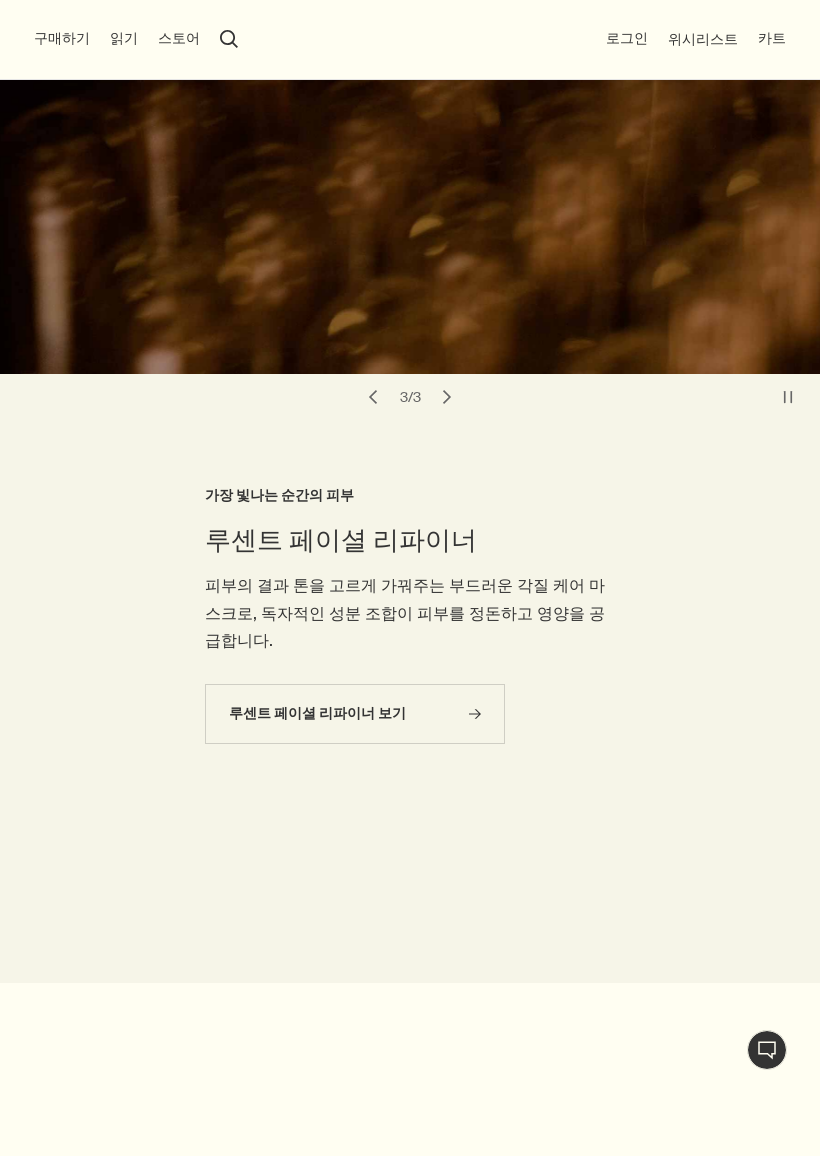scroll, scrollTop: 0, scrollLeft: 0, axis: both 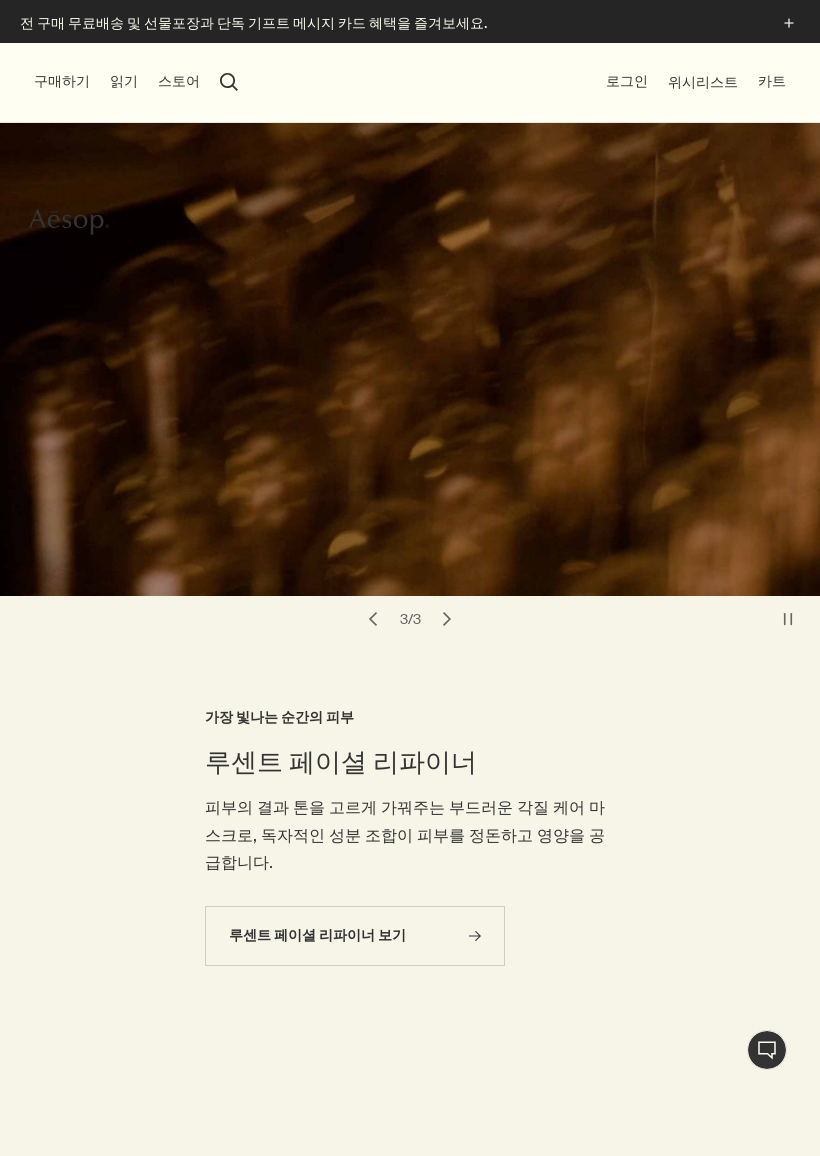 click on "구매하기 신제품 & 추천 제품 스킨 케어 핸드 & 바디 홈 헤어 향수 키트 & 트래블 기프트 가이드 문의하기 읽기 회사 소개 브랜드 스토리 채용 이솝 재단 문의하기   rightUpArrow 철학 디자인 제품 스토어 search 검색 로그인 위시리스트 카트" at bounding box center [410, 83] 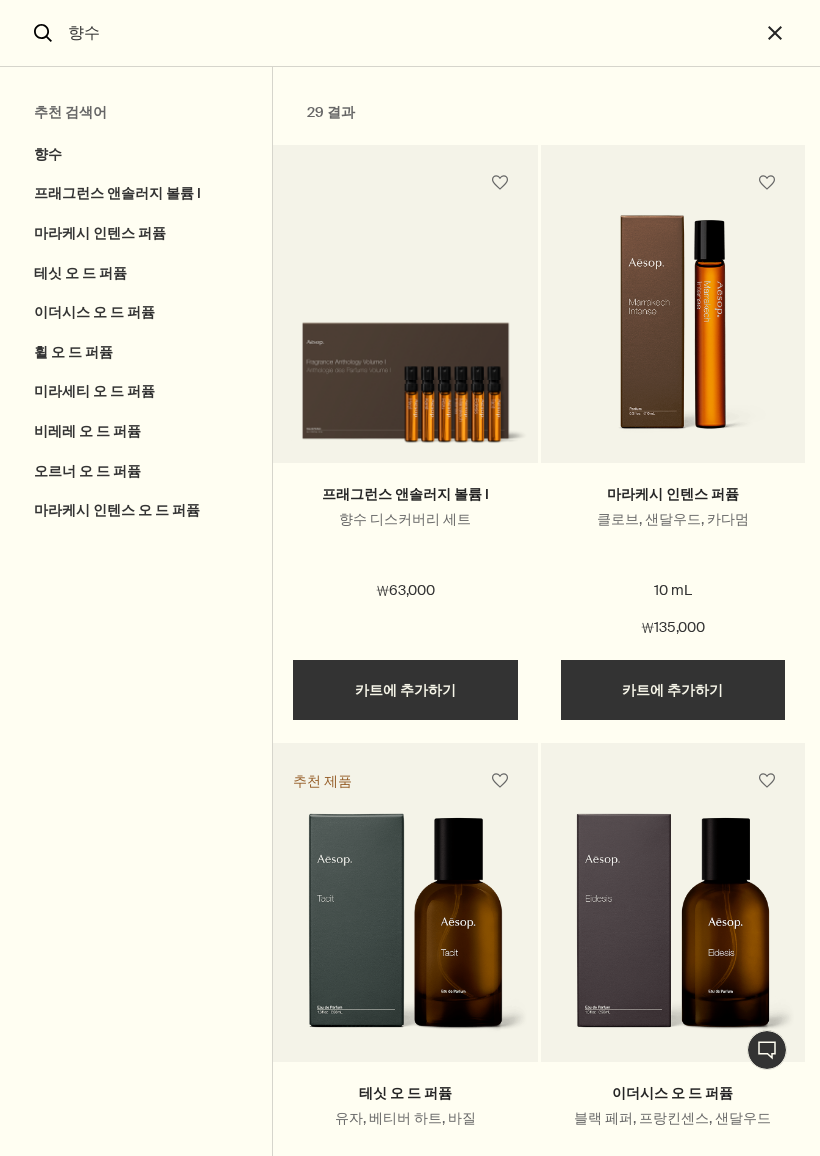 type on "향수" 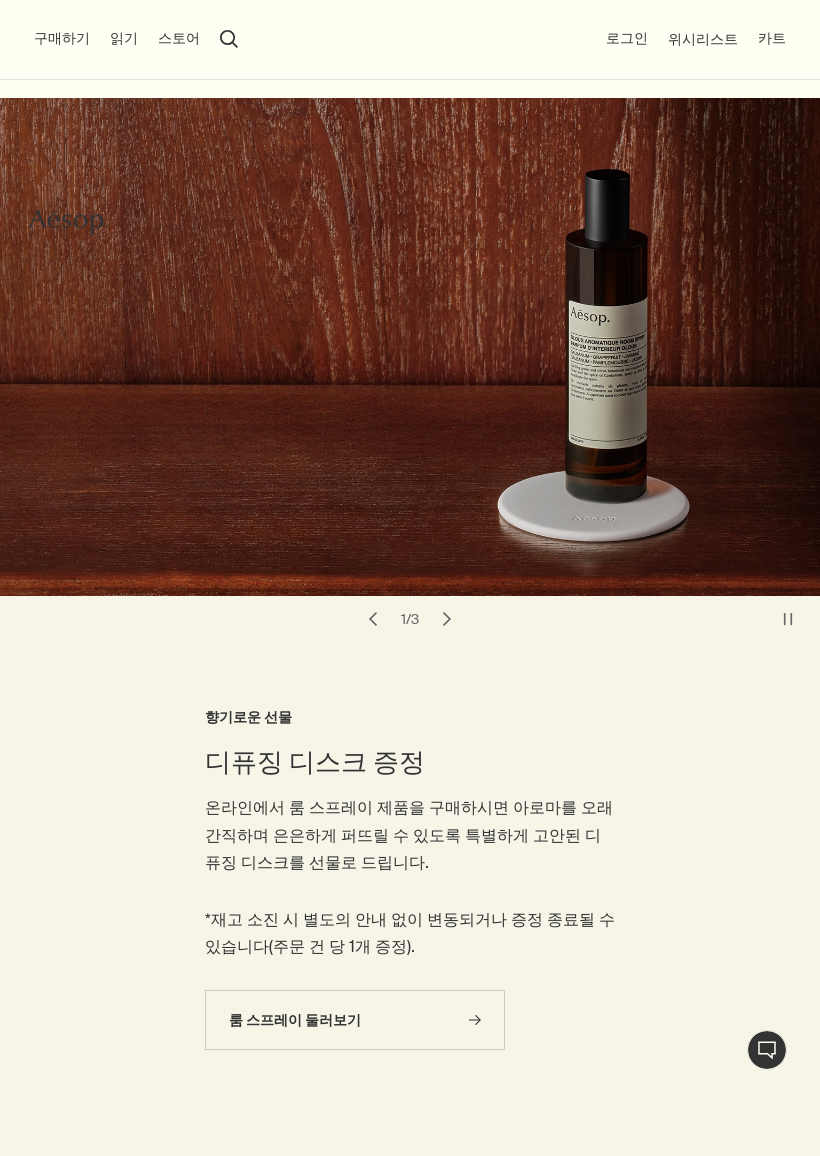 type 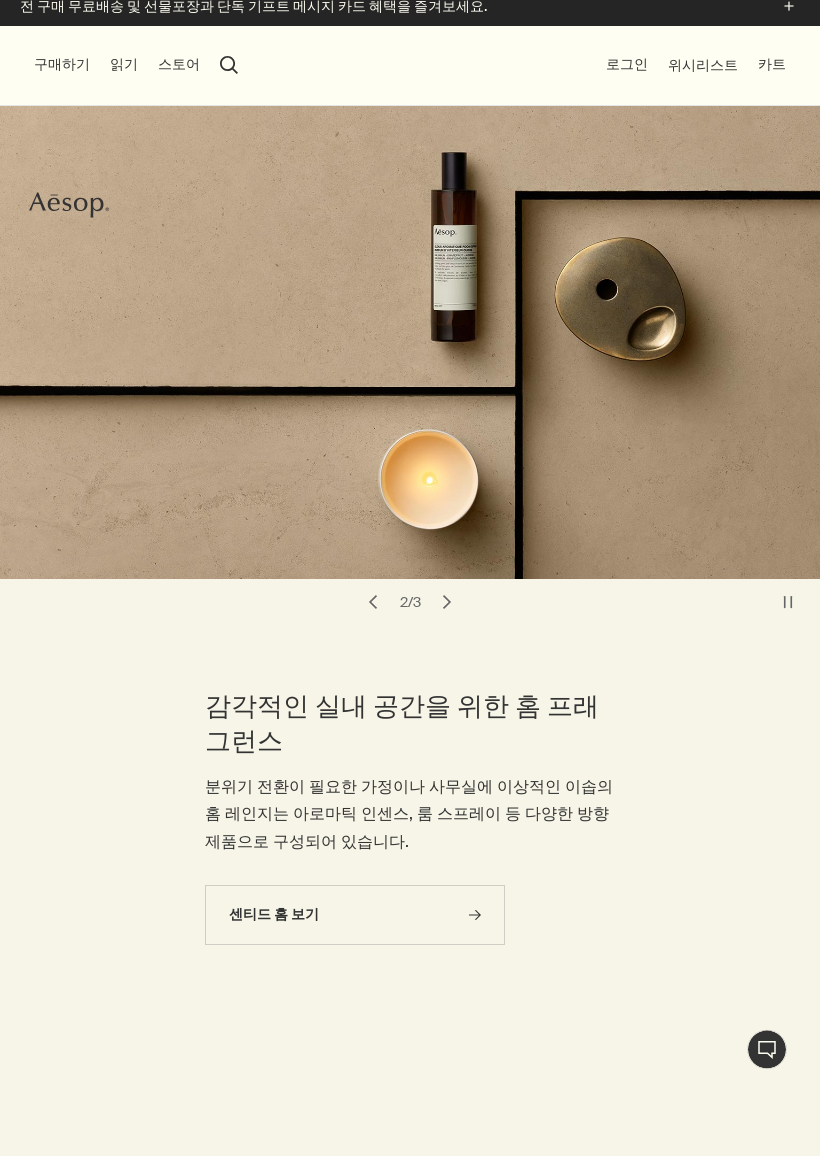 scroll, scrollTop: 11, scrollLeft: 0, axis: vertical 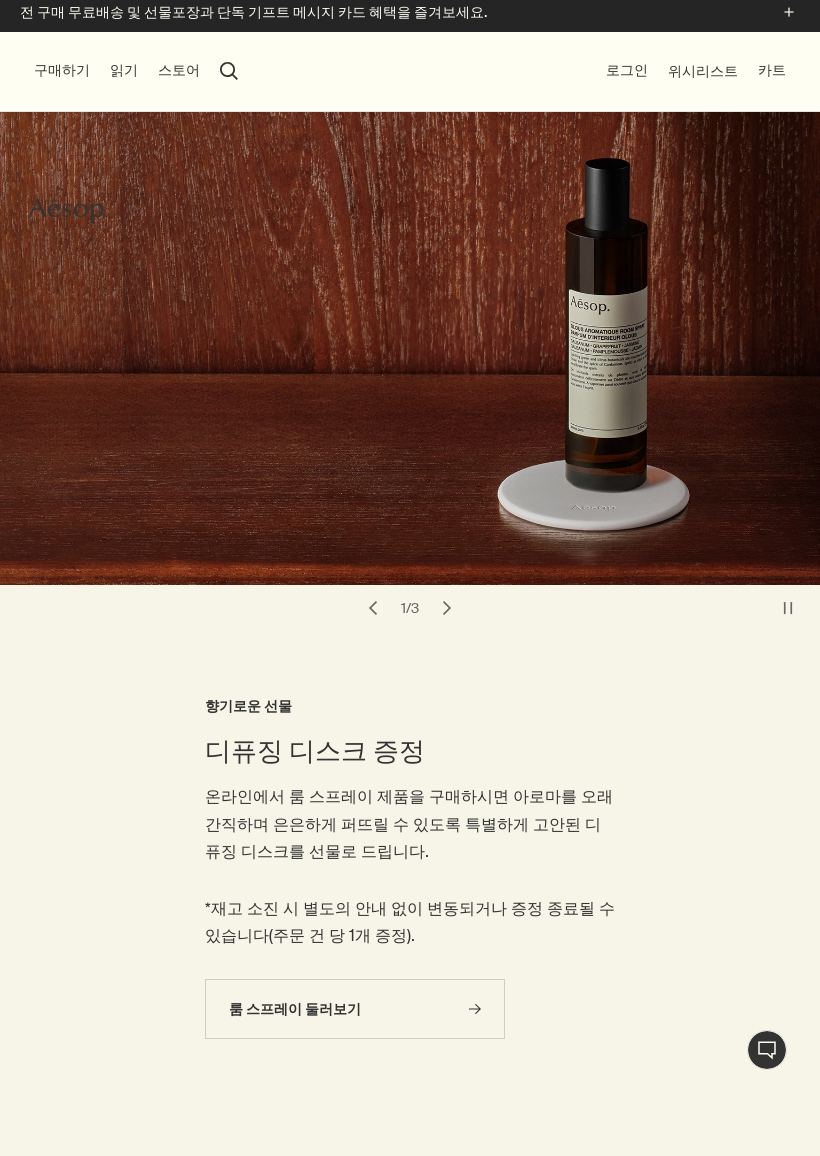click on "루센트 페이셜 리파이너 보기   rightArrow" at bounding box center [355, 925] 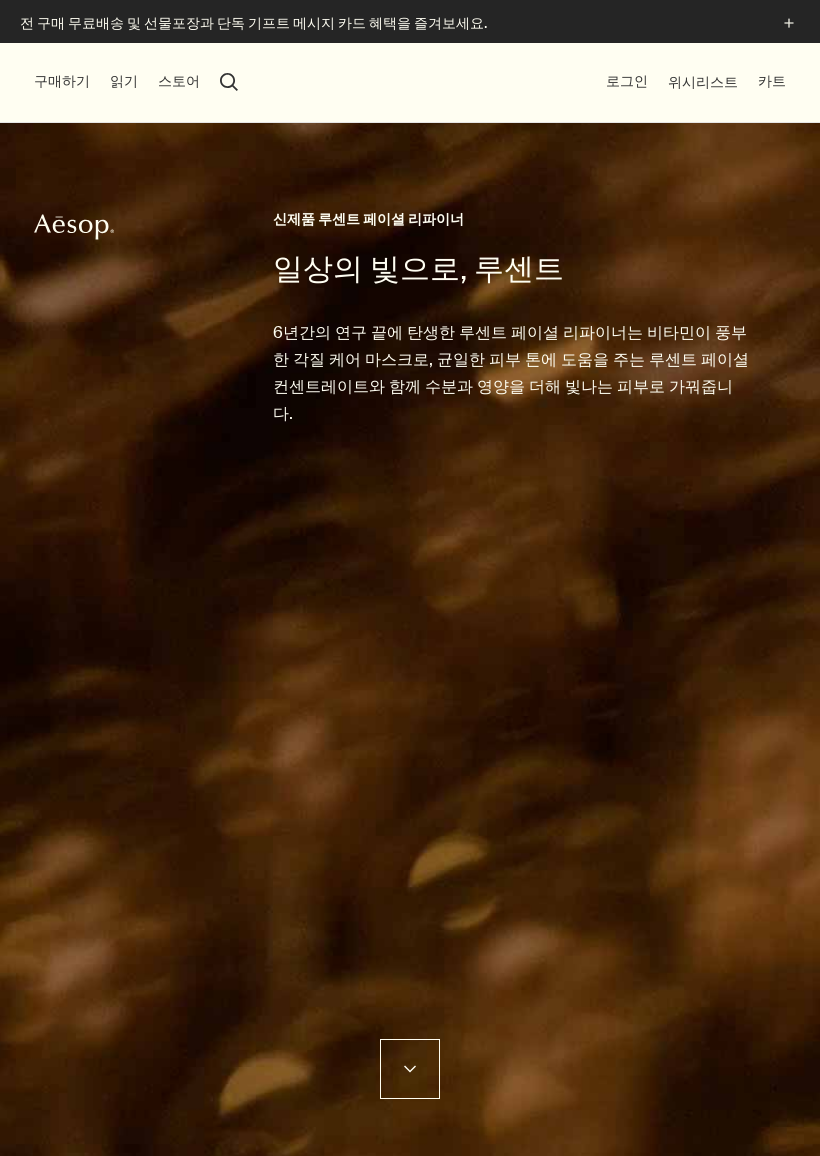 scroll, scrollTop: 0, scrollLeft: 0, axis: both 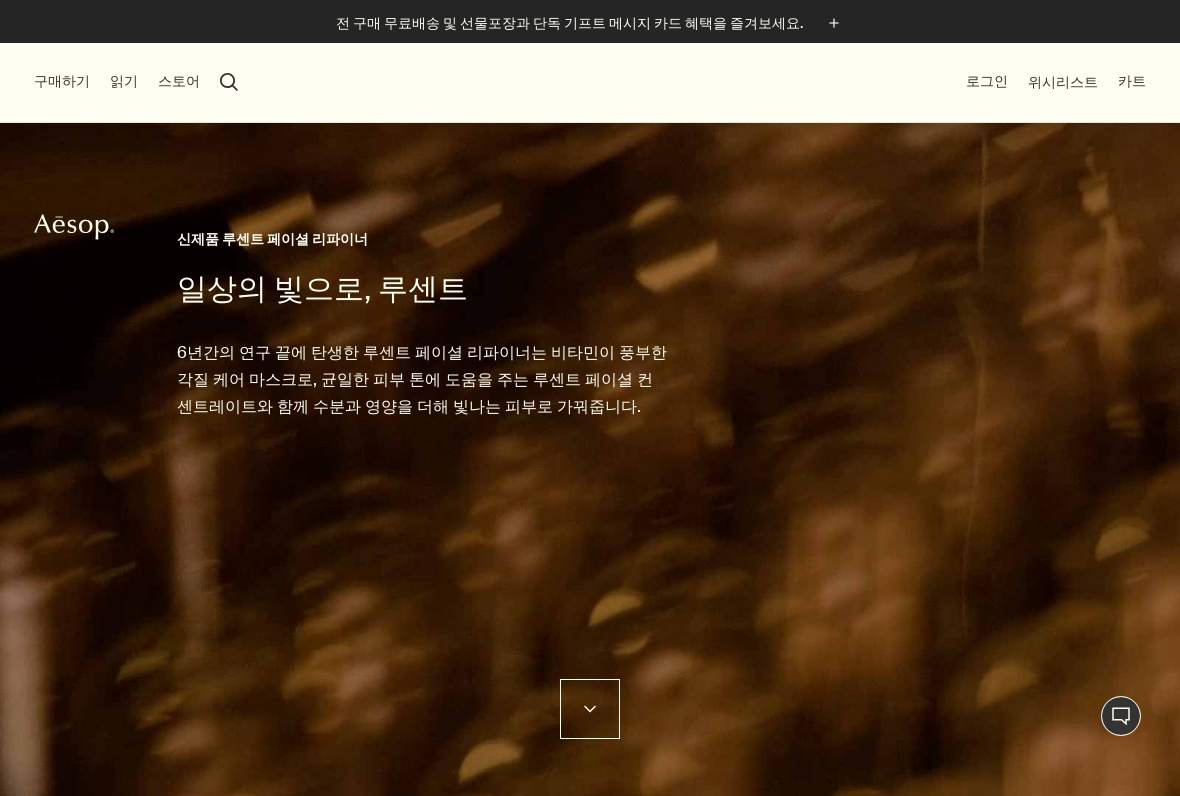 click on "scrolldown" 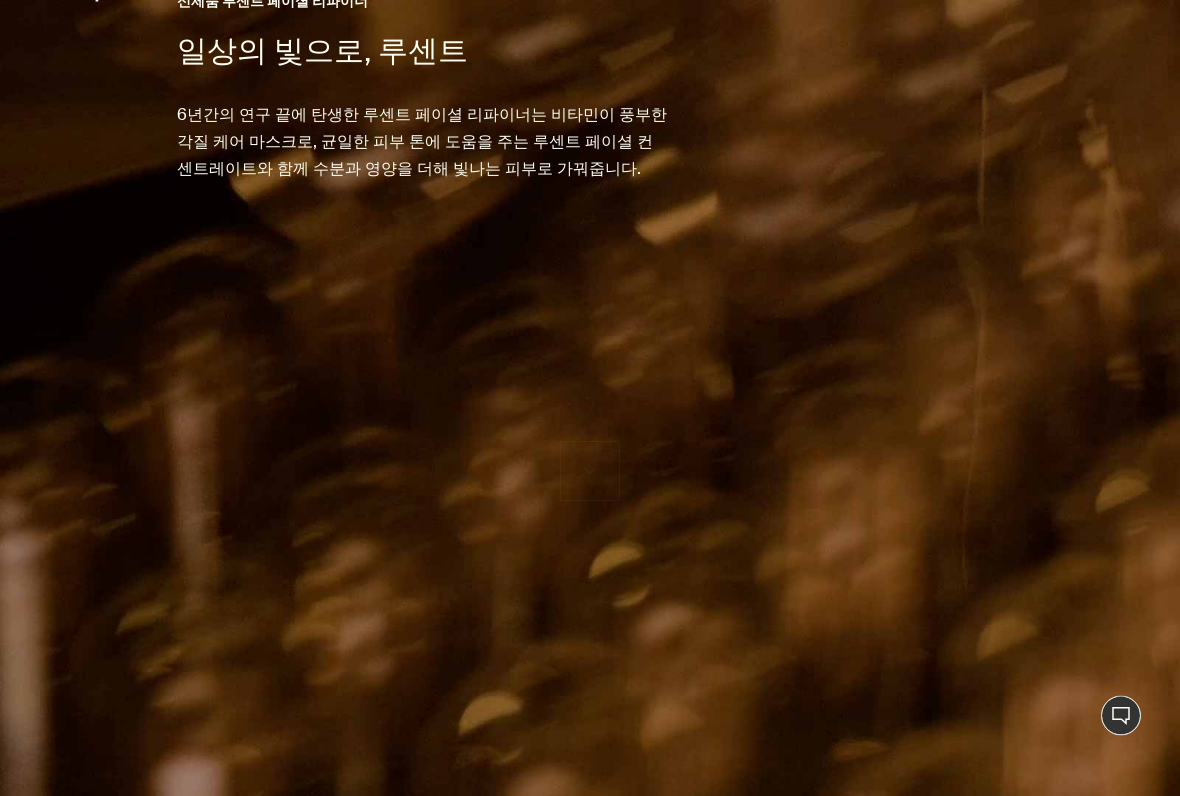 scroll, scrollTop: 0, scrollLeft: 0, axis: both 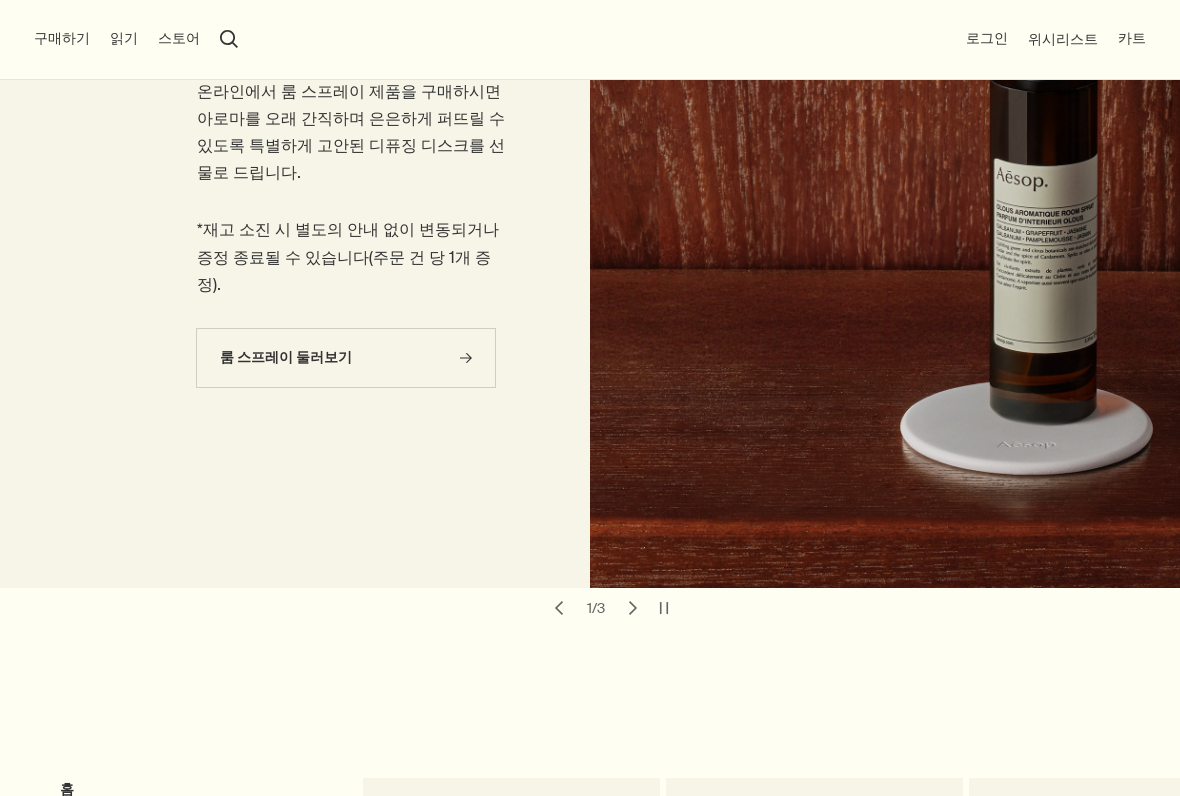 click on "chevron" at bounding box center [633, 608] 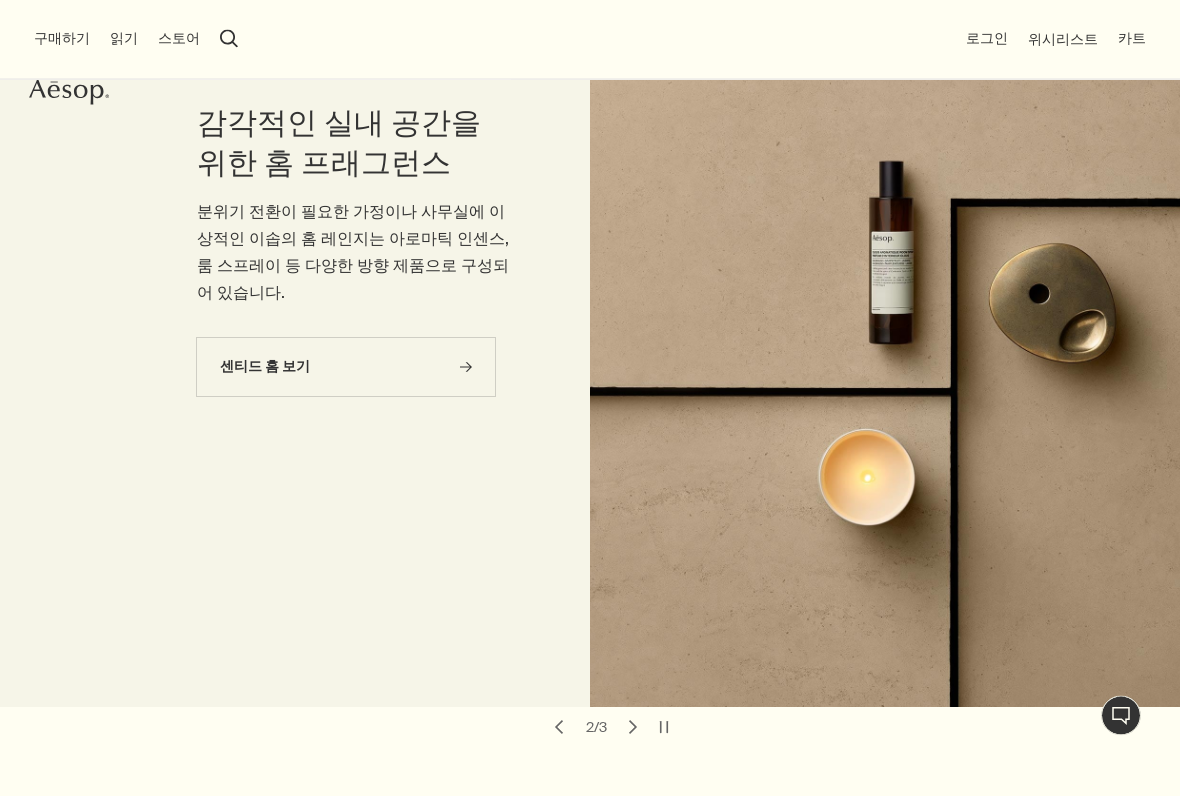 click on "chevron" at bounding box center (633, 728) 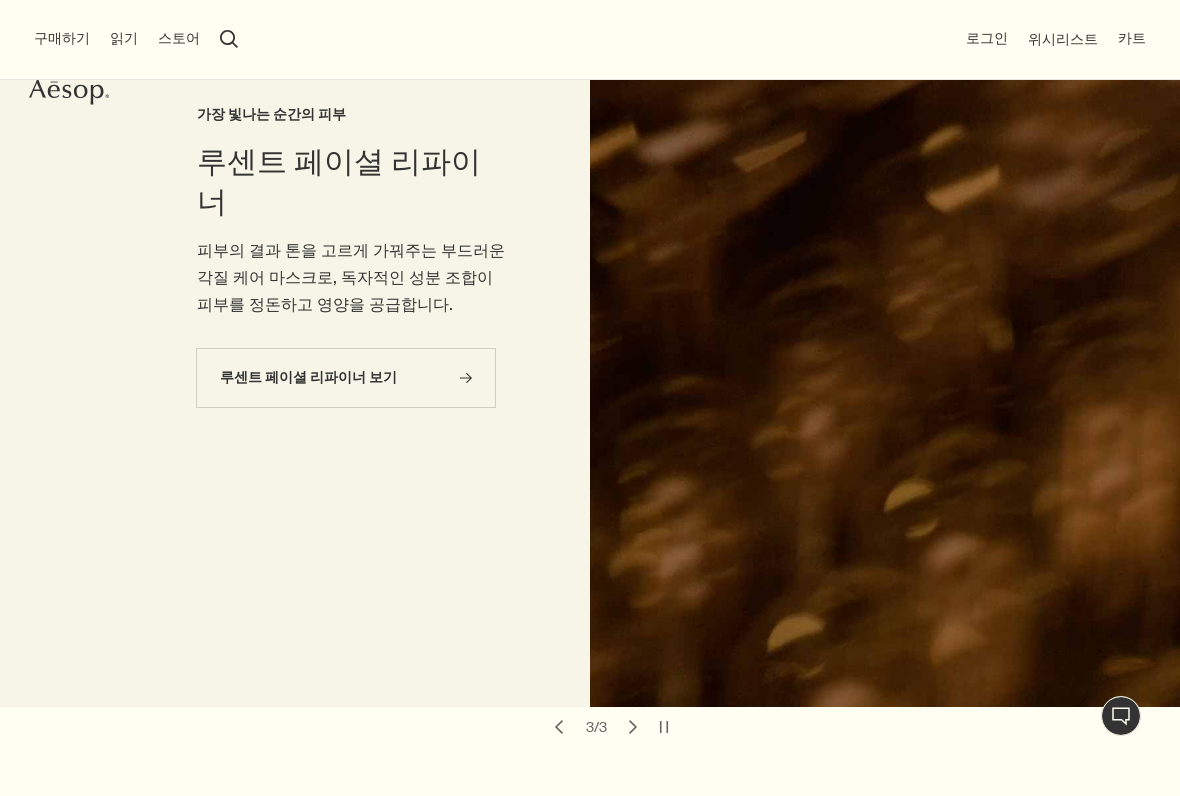 click on "chevron" at bounding box center [633, 727] 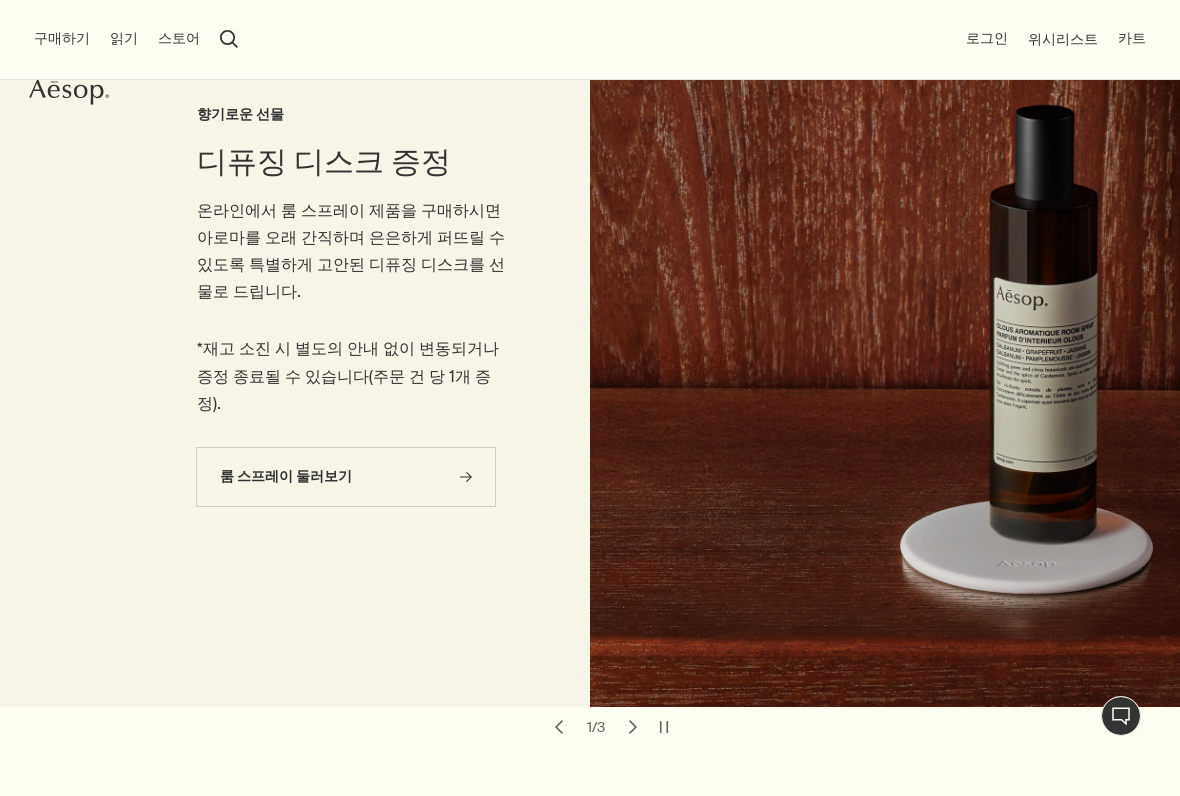 click on "chevron" at bounding box center (633, 727) 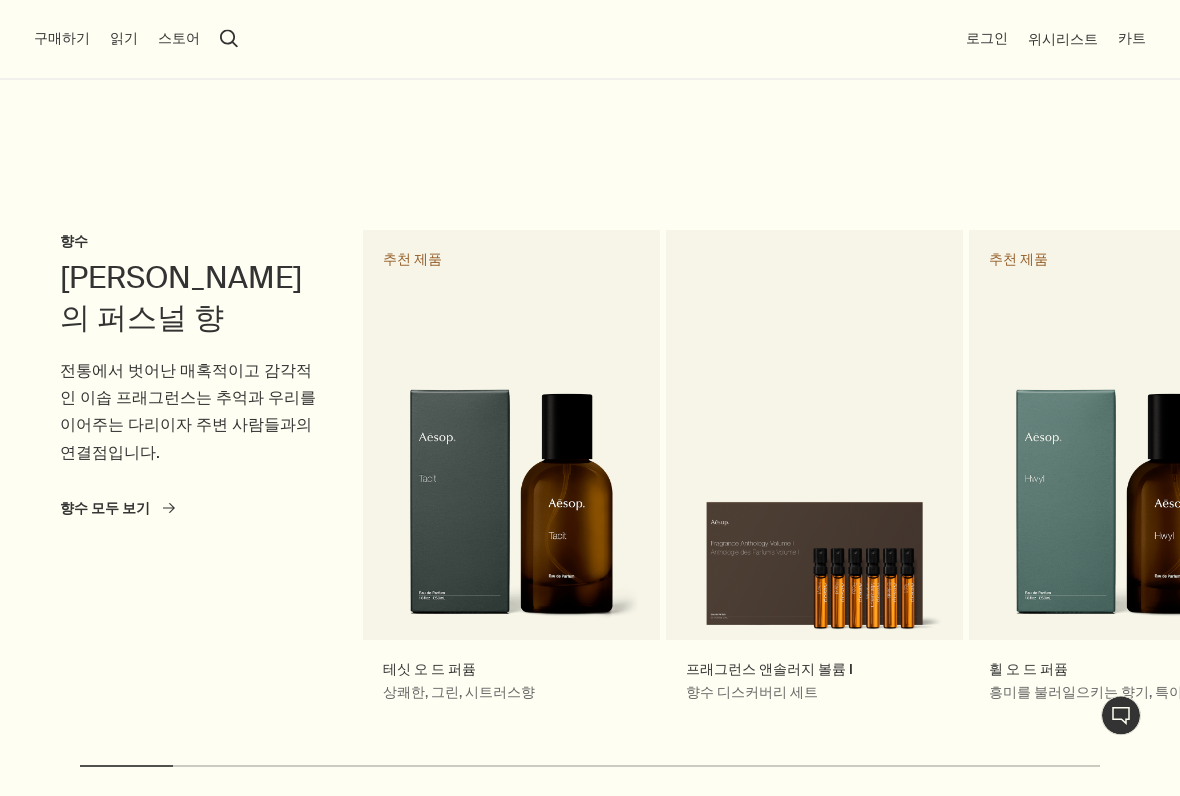 scroll, scrollTop: 3347, scrollLeft: 0, axis: vertical 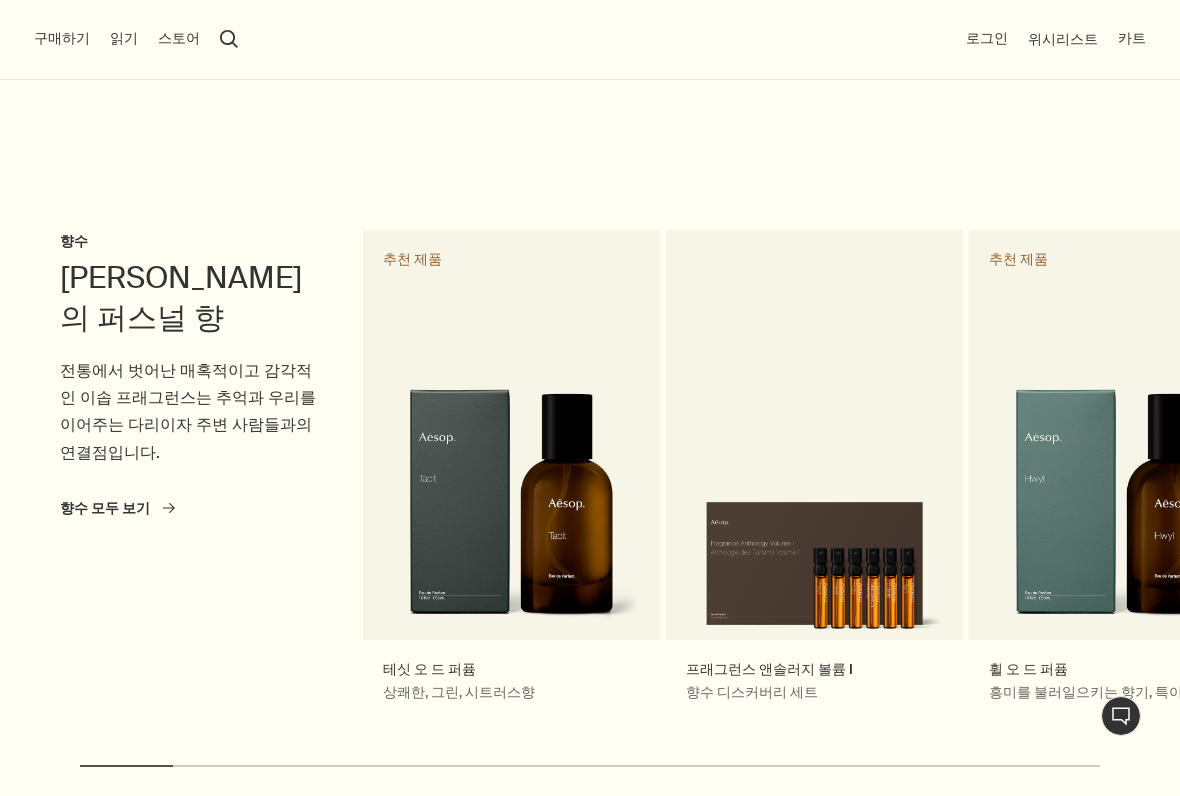 click on "향수 모두 보기    rightArrow" at bounding box center [117, 508] 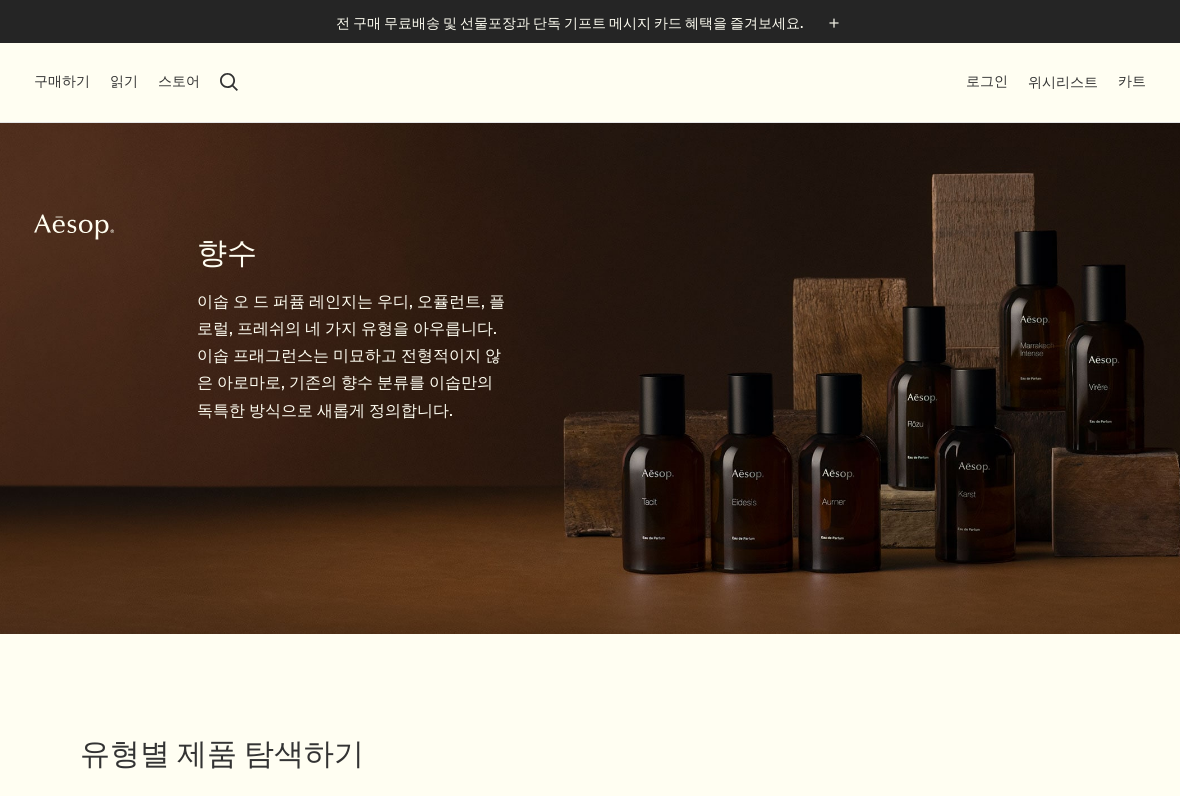 scroll, scrollTop: 0, scrollLeft: 0, axis: both 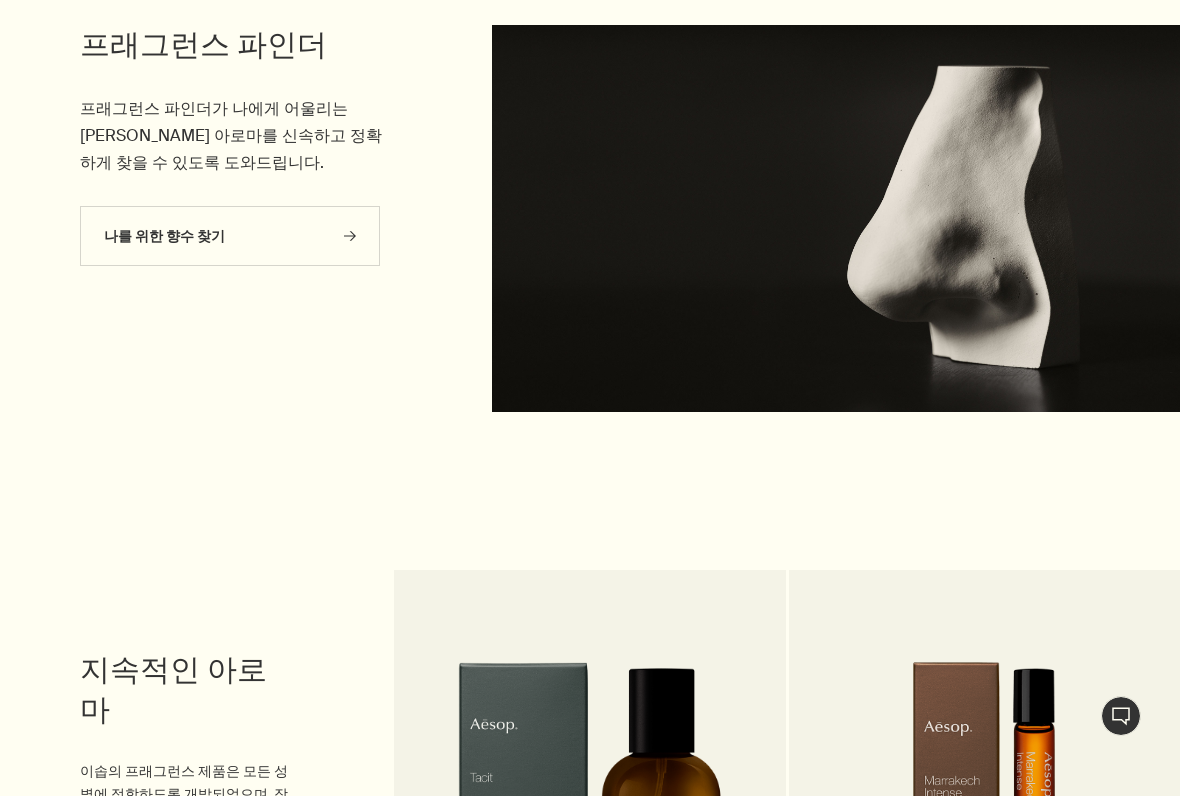 click on "나를 위한 향수 찾기   rightArrow" at bounding box center [230, 236] 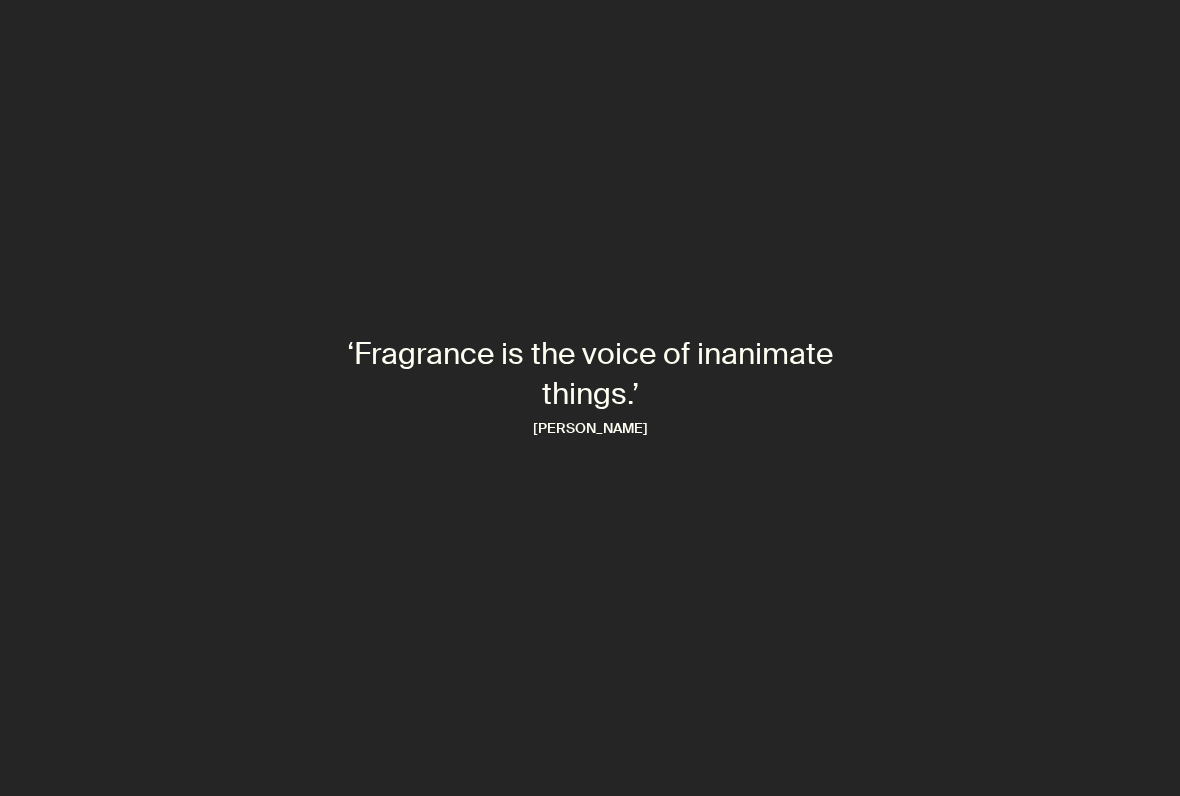 scroll, scrollTop: 0, scrollLeft: 0, axis: both 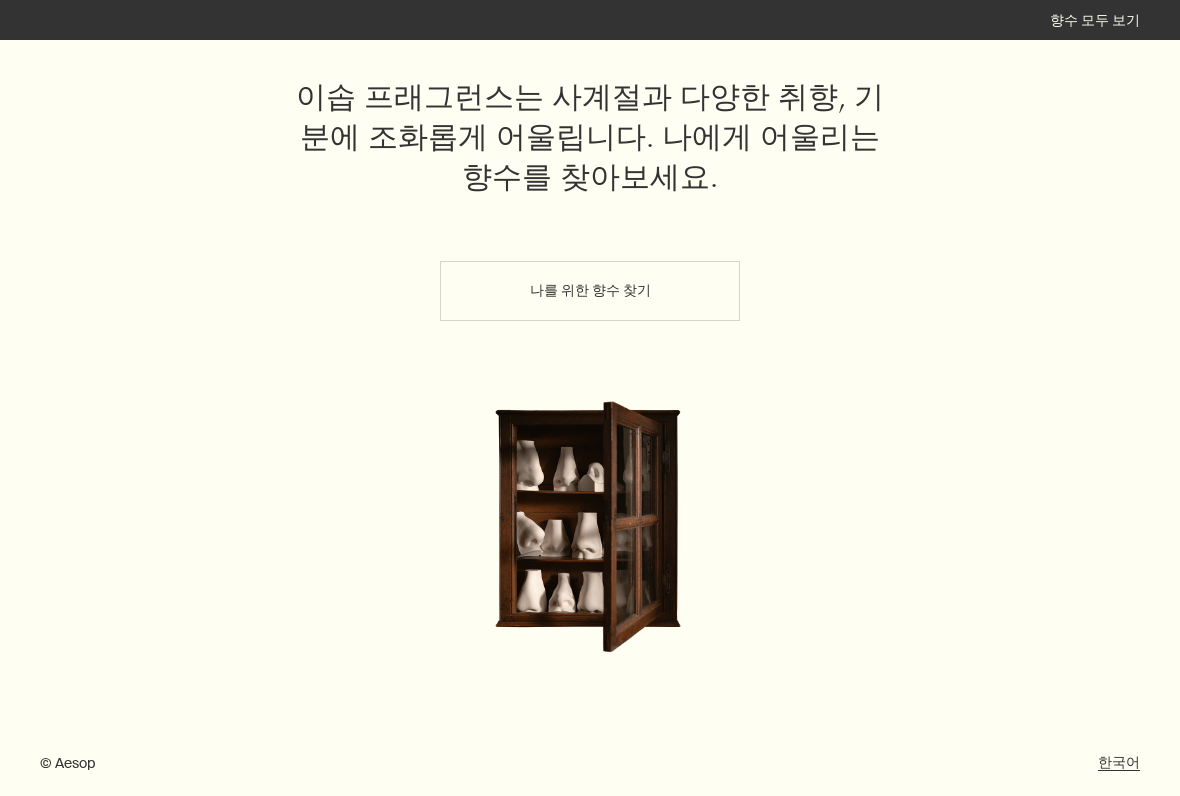 click on "나를 위한 향수 찾기" at bounding box center (590, 291) 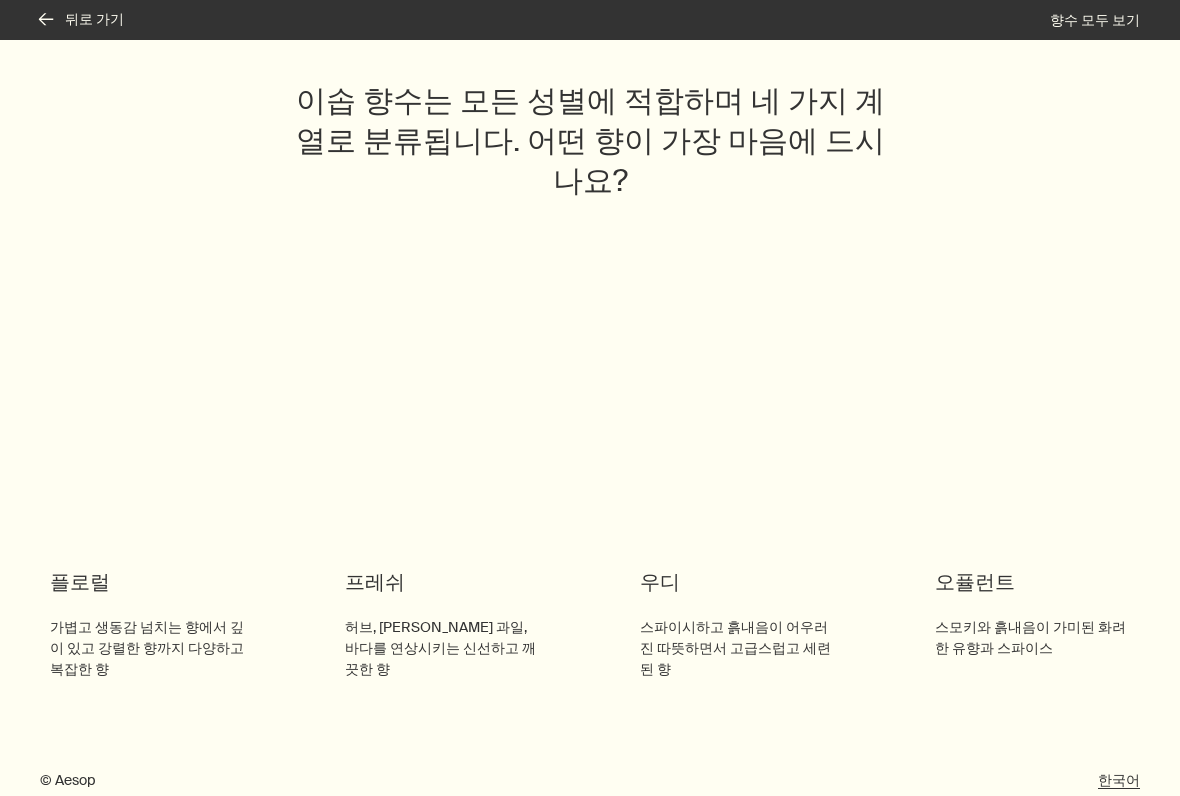scroll, scrollTop: 82, scrollLeft: 0, axis: vertical 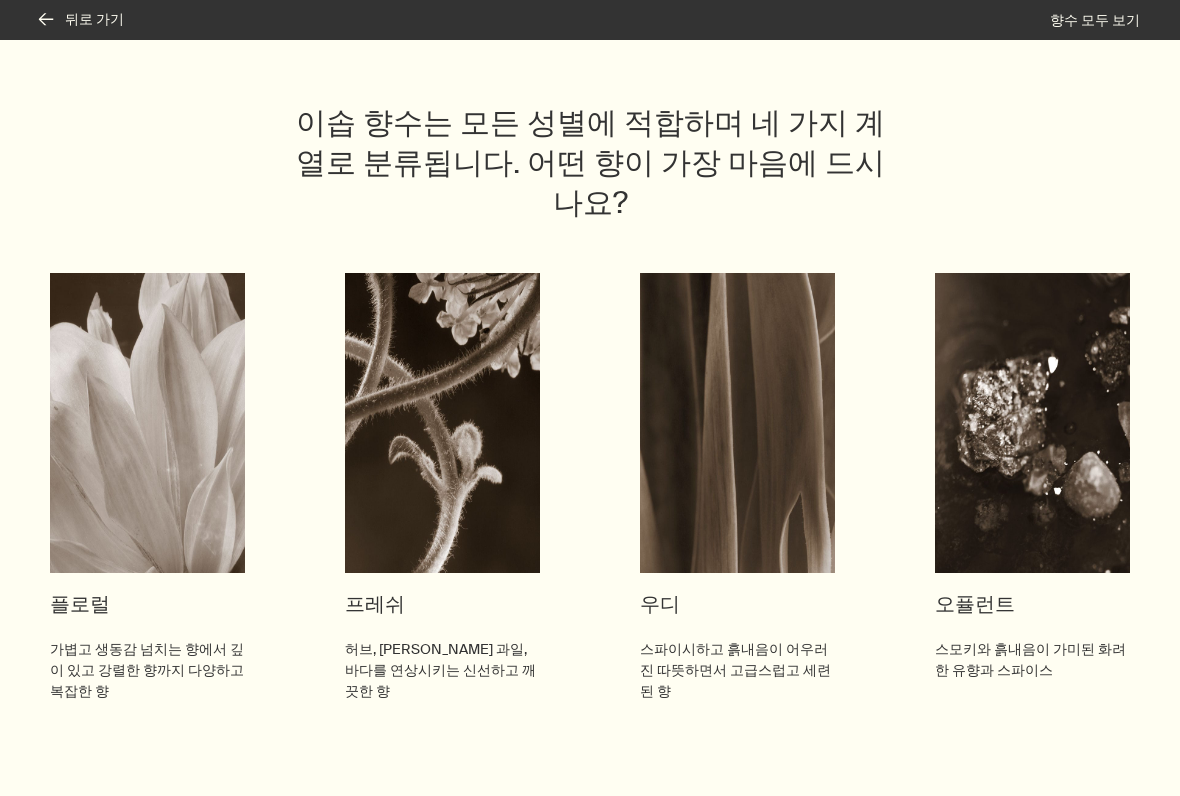 click at bounding box center (147, 423) 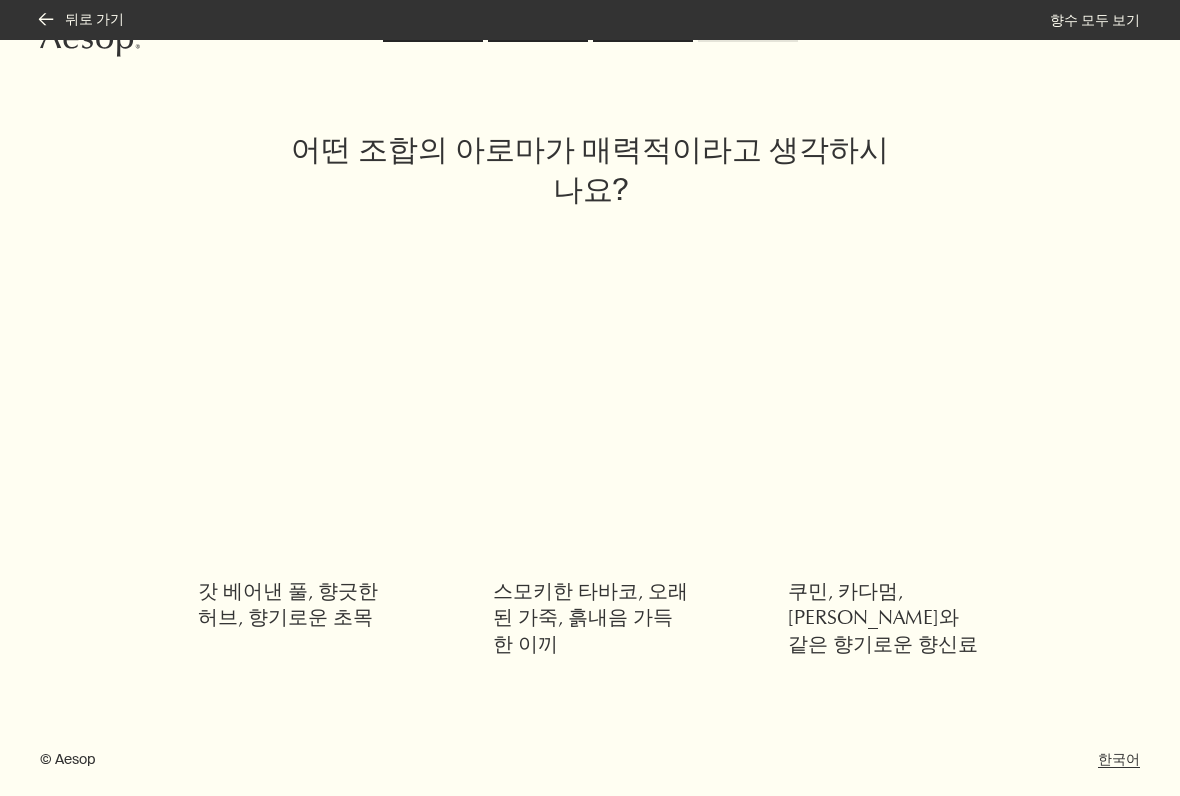 scroll, scrollTop: 11, scrollLeft: 0, axis: vertical 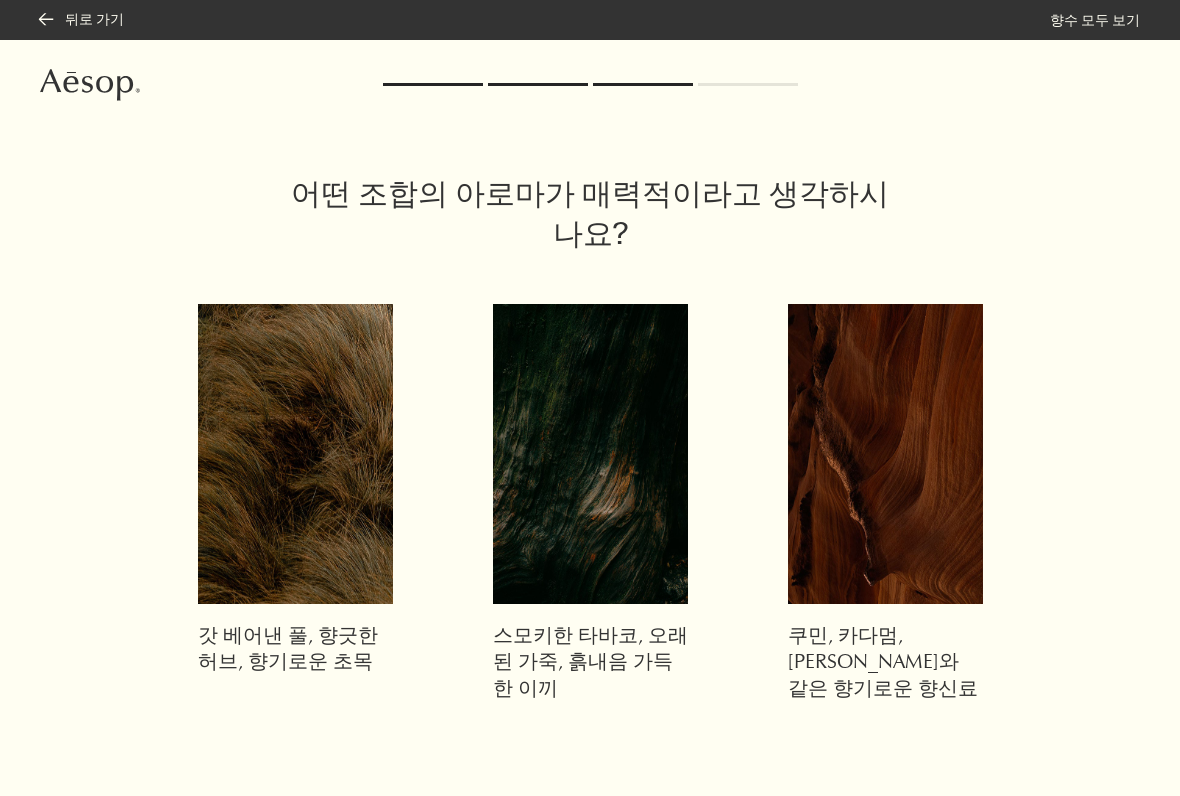 click at bounding box center (295, 454) 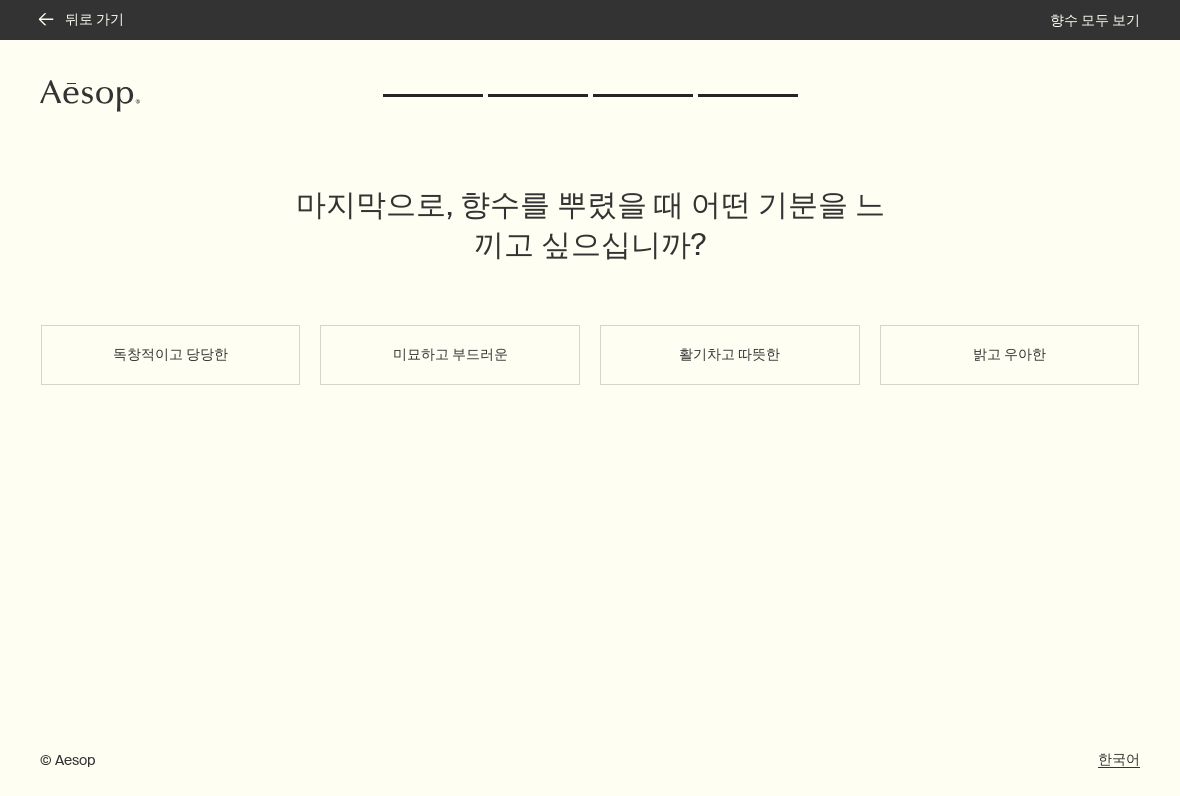 click on "밝고 우아한" at bounding box center (1010, 355) 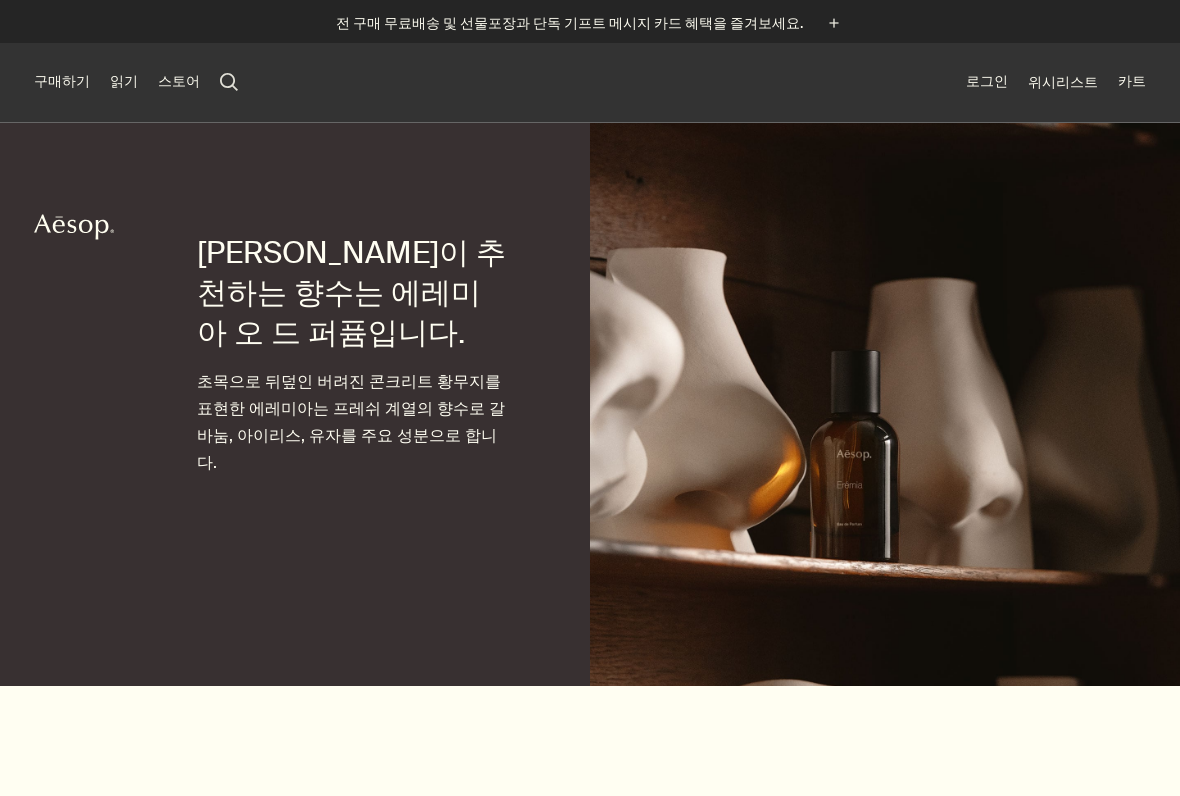 scroll, scrollTop: 0, scrollLeft: 0, axis: both 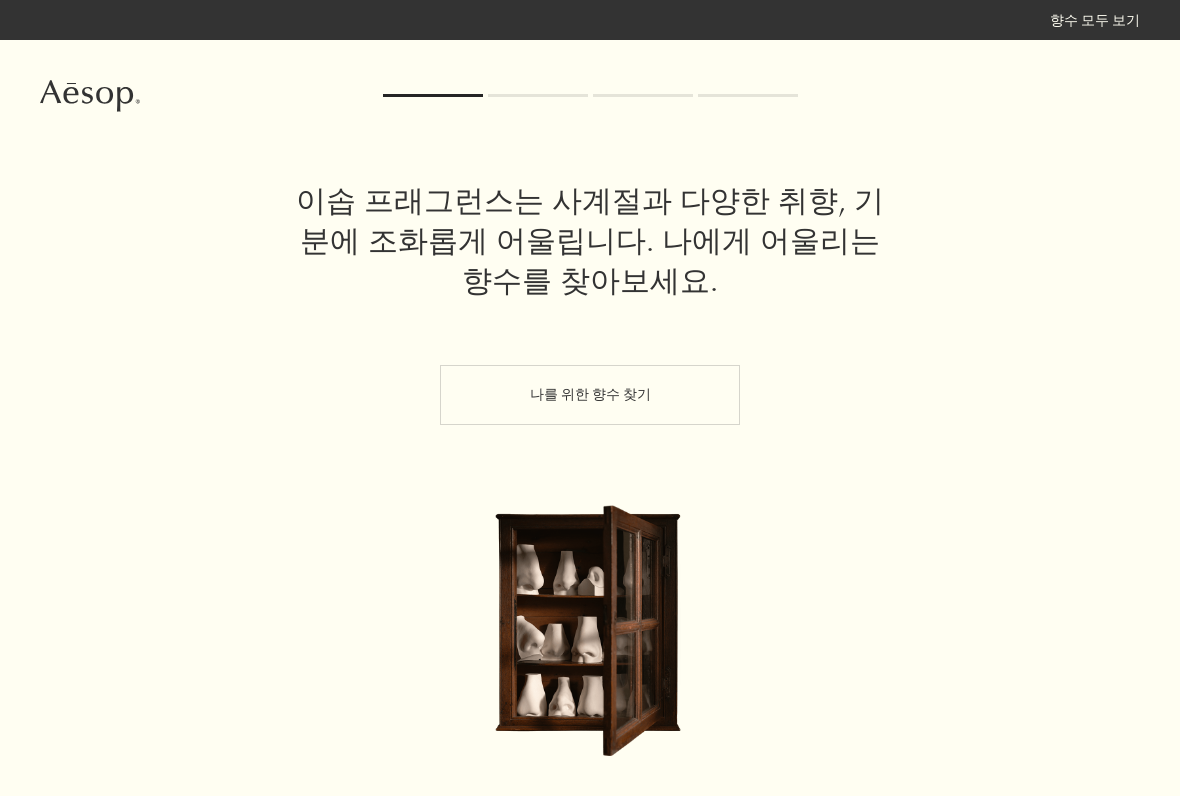 click on "이솝 프래그런스는 사계절과 다양한 취향, 기분에 조화롭게 어울립니다. 나에게 어울리는 향수를 찾아보세요. 나를 위한 향수 찾기" at bounding box center (590, 471) 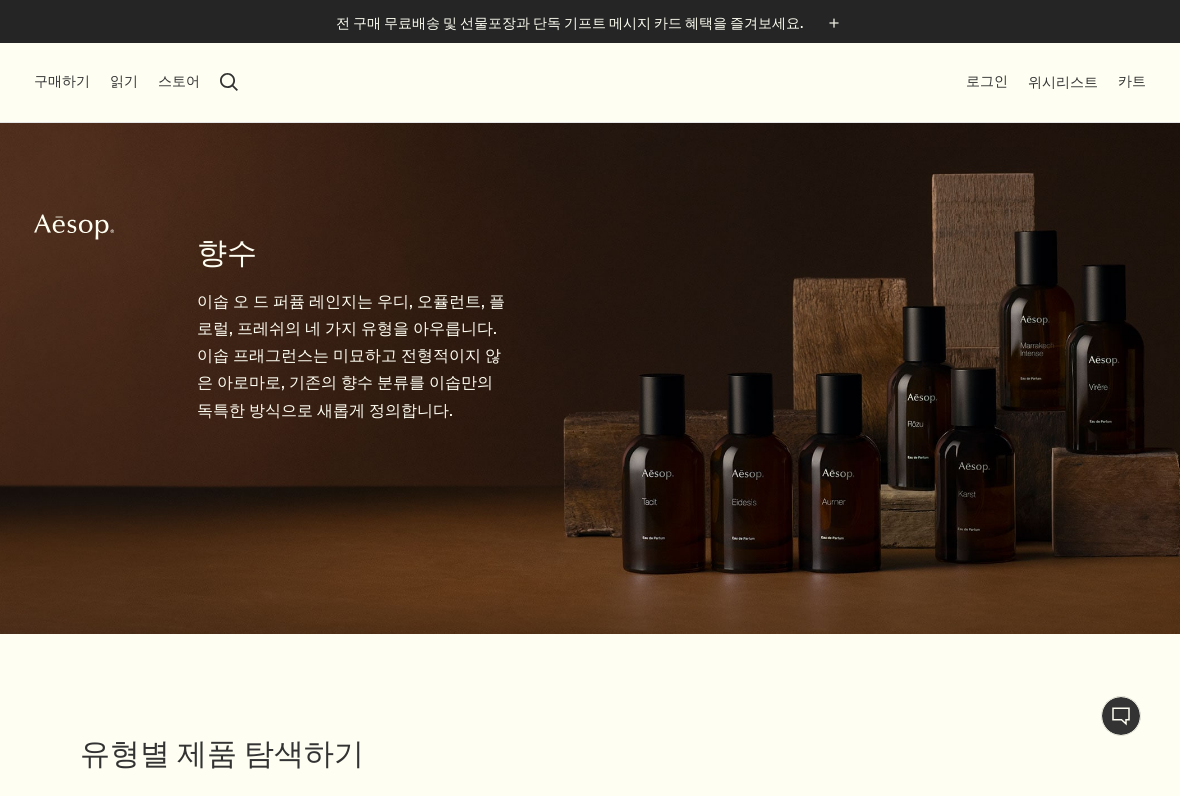 scroll, scrollTop: 4992, scrollLeft: 0, axis: vertical 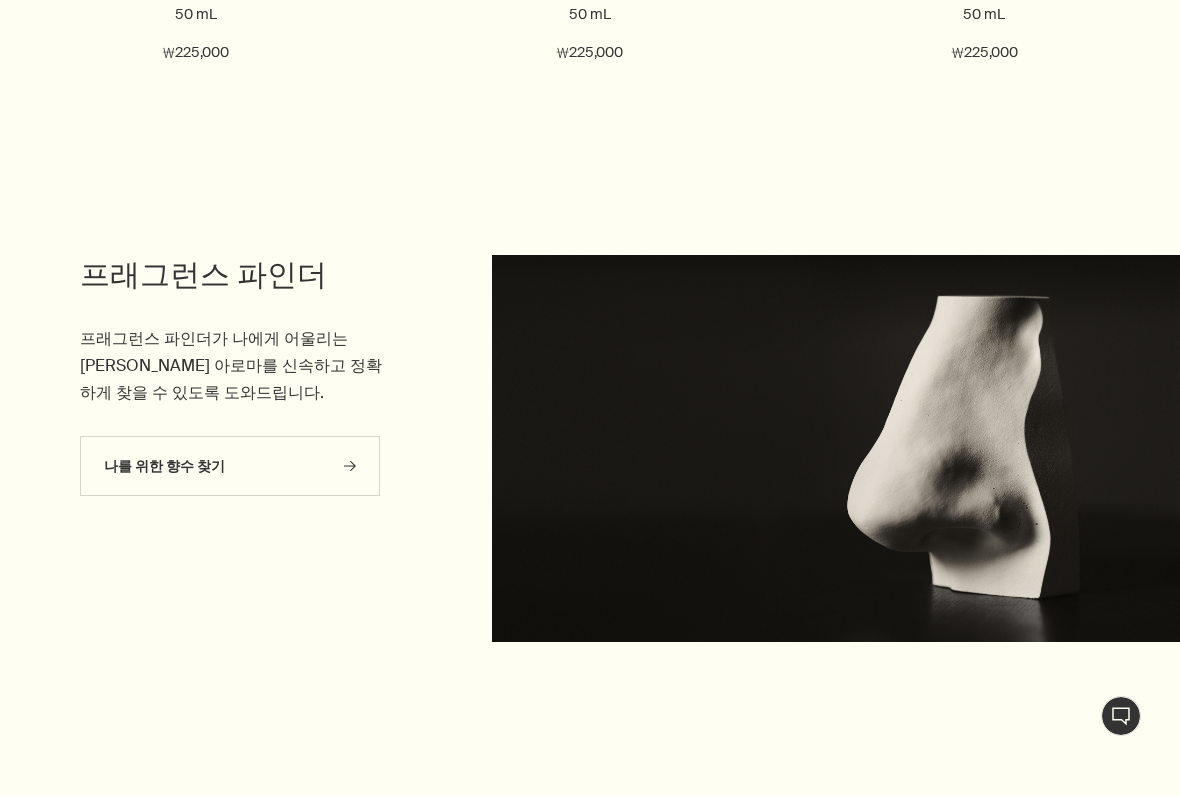click on "나를 위한 향수 찾기   rightArrow" at bounding box center (230, 466) 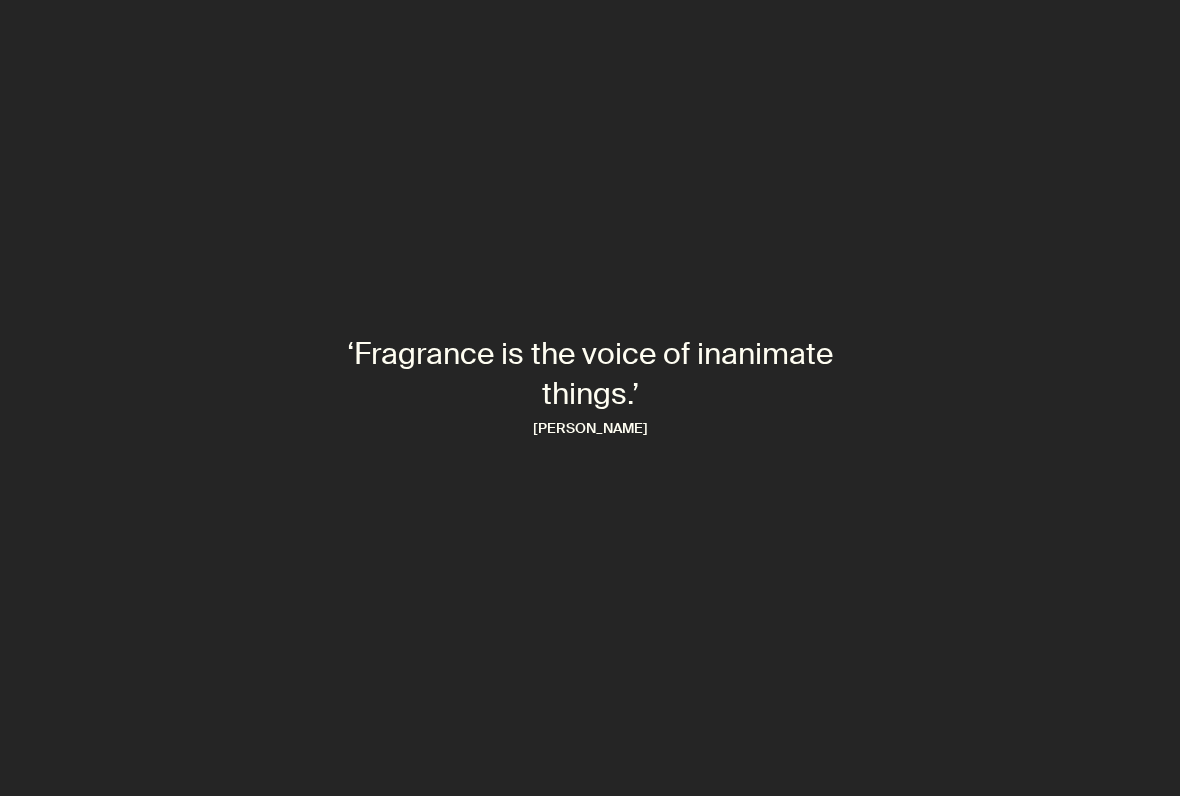 scroll, scrollTop: 0, scrollLeft: 0, axis: both 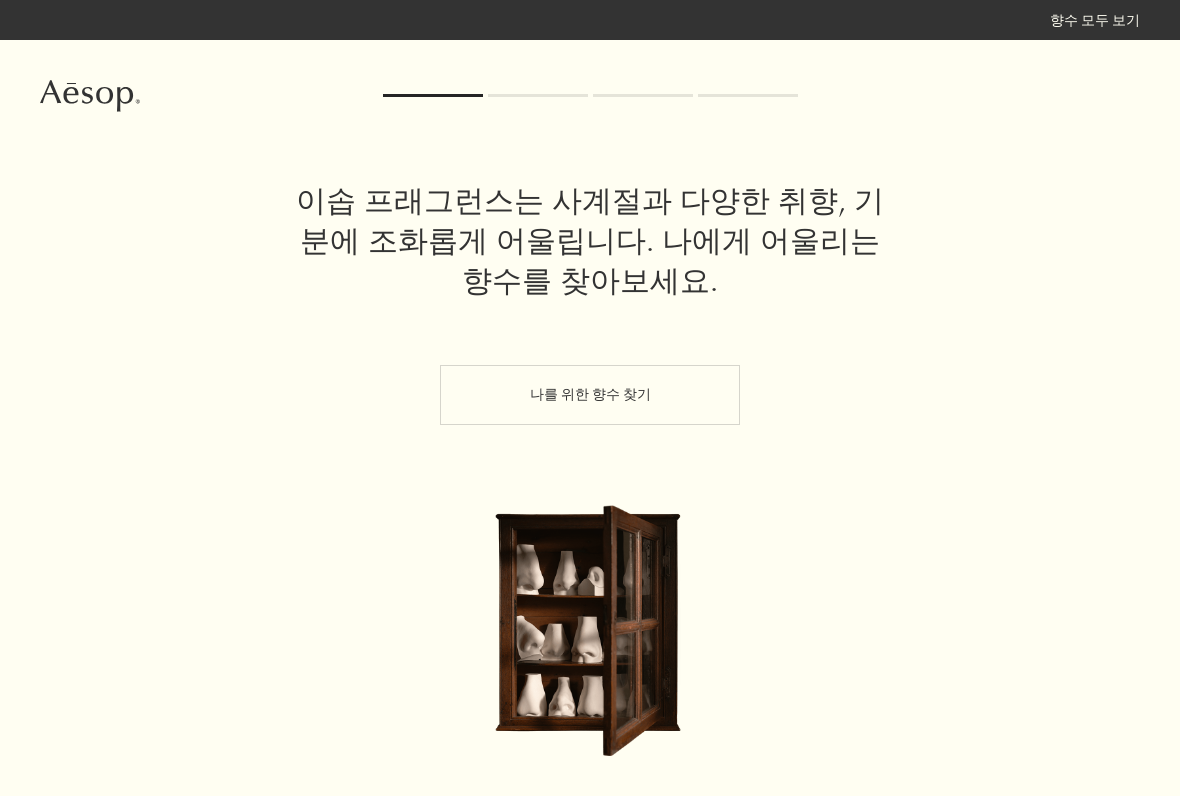 click on "나를 위한 향수 찾기" at bounding box center [590, 395] 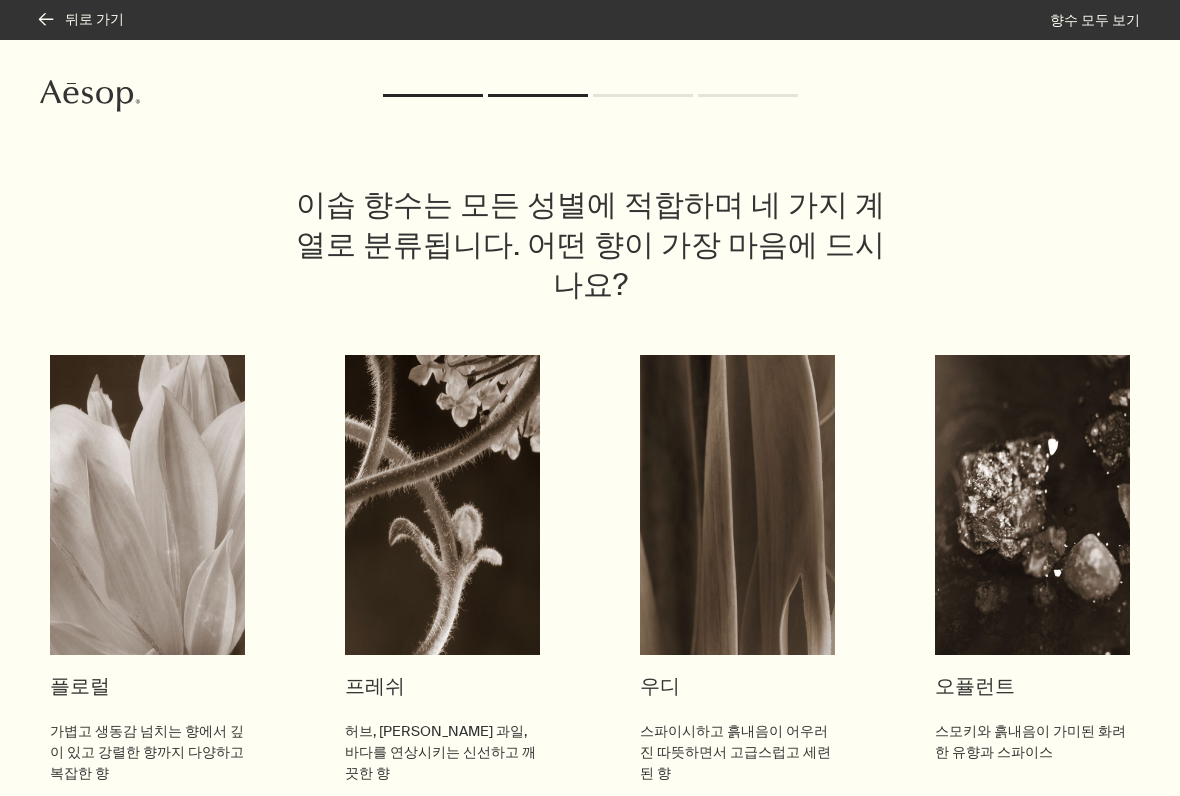 click at bounding box center [737, 505] 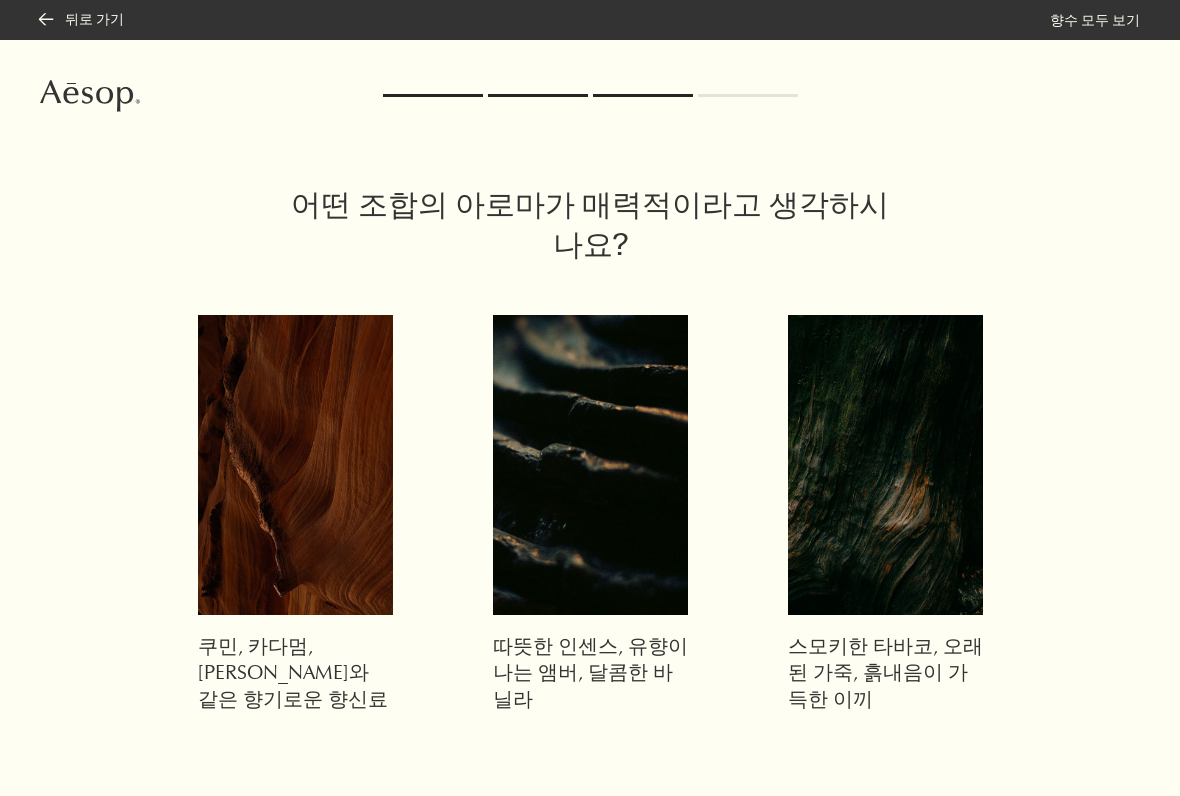 click at bounding box center [590, 465] 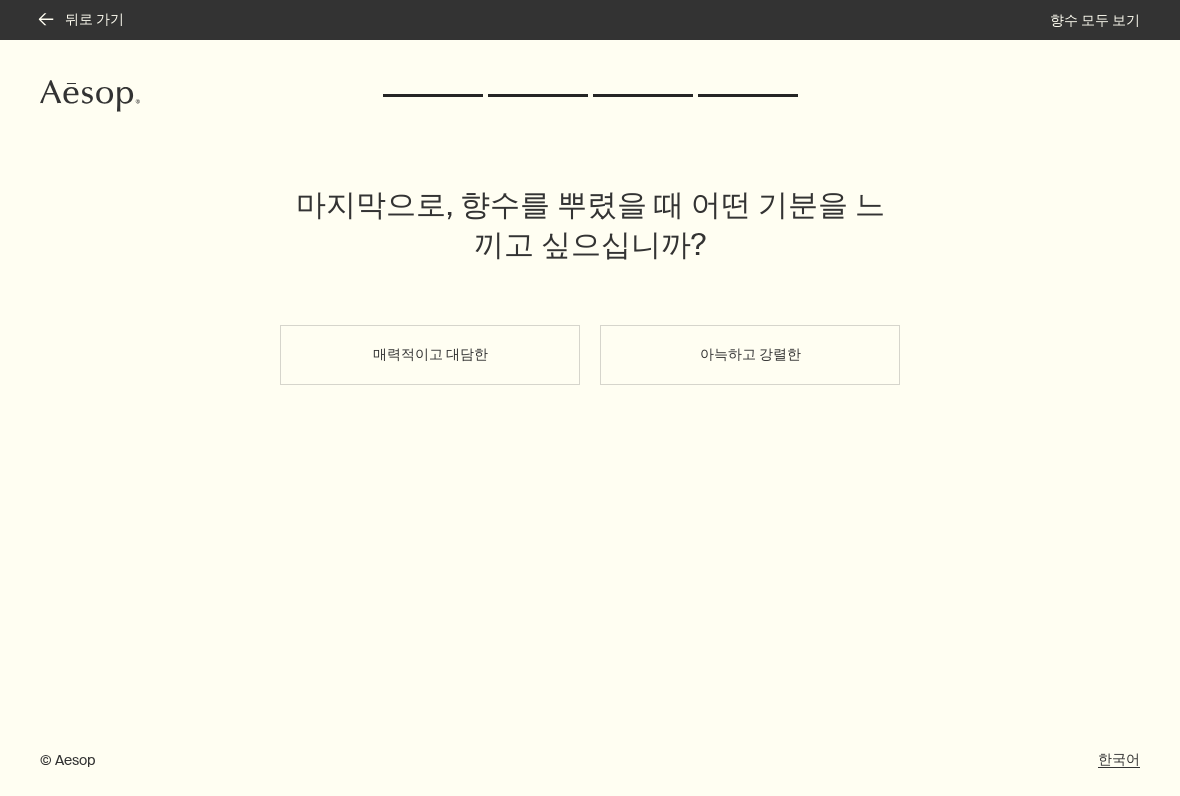 click on "아늑하고 강렬한" at bounding box center (750, 355) 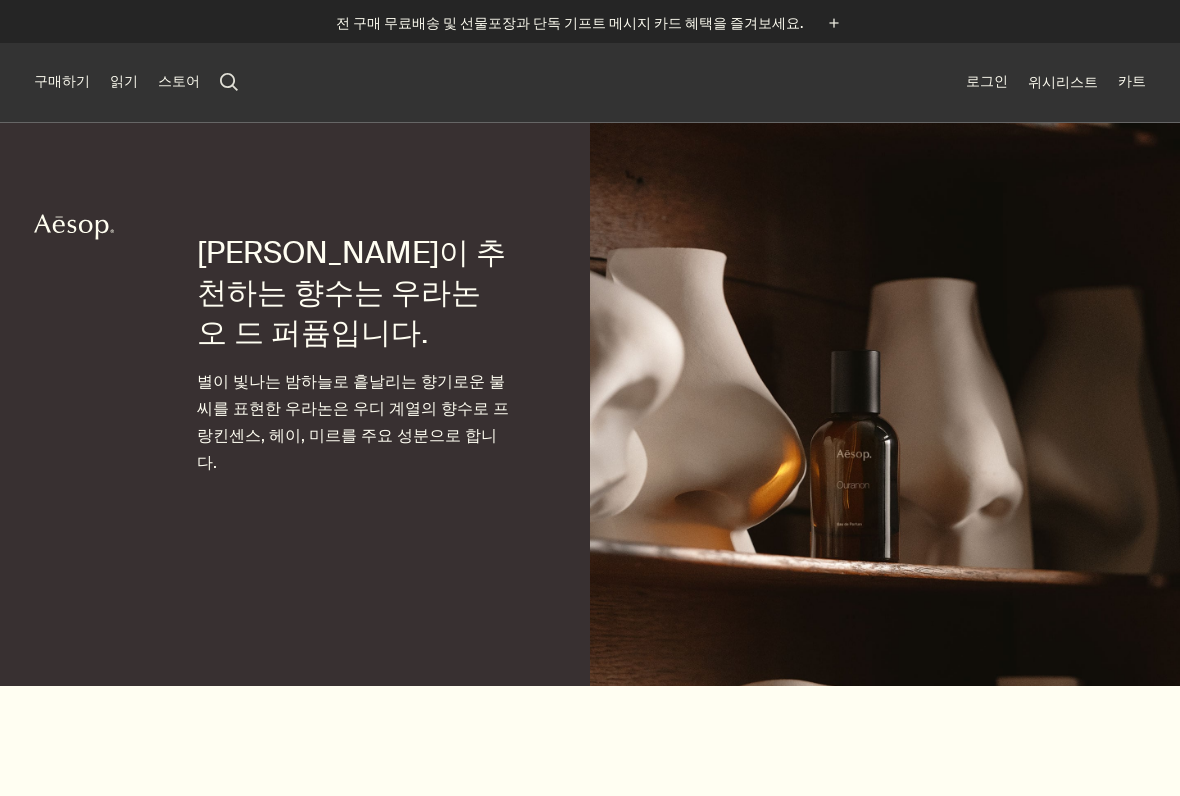scroll, scrollTop: 0, scrollLeft: 0, axis: both 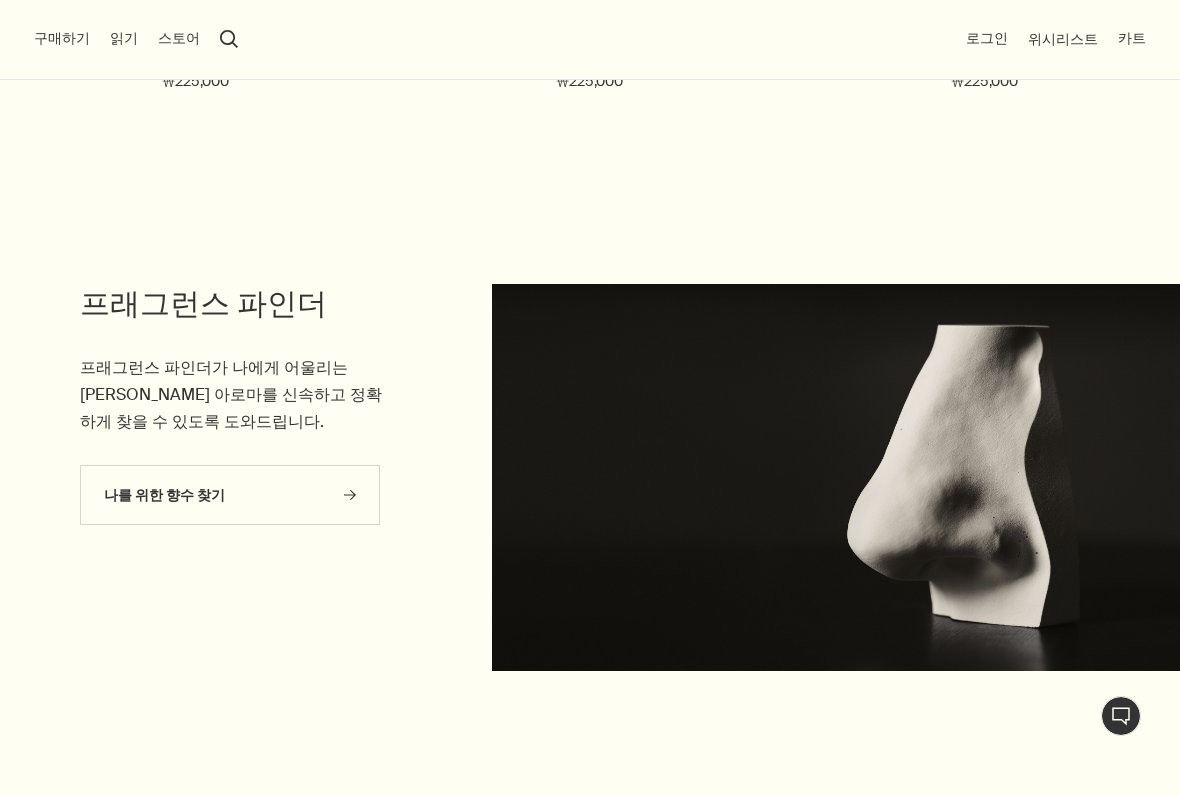 click on "나를 위한 향수 찾기   rightArrow" at bounding box center [230, 495] 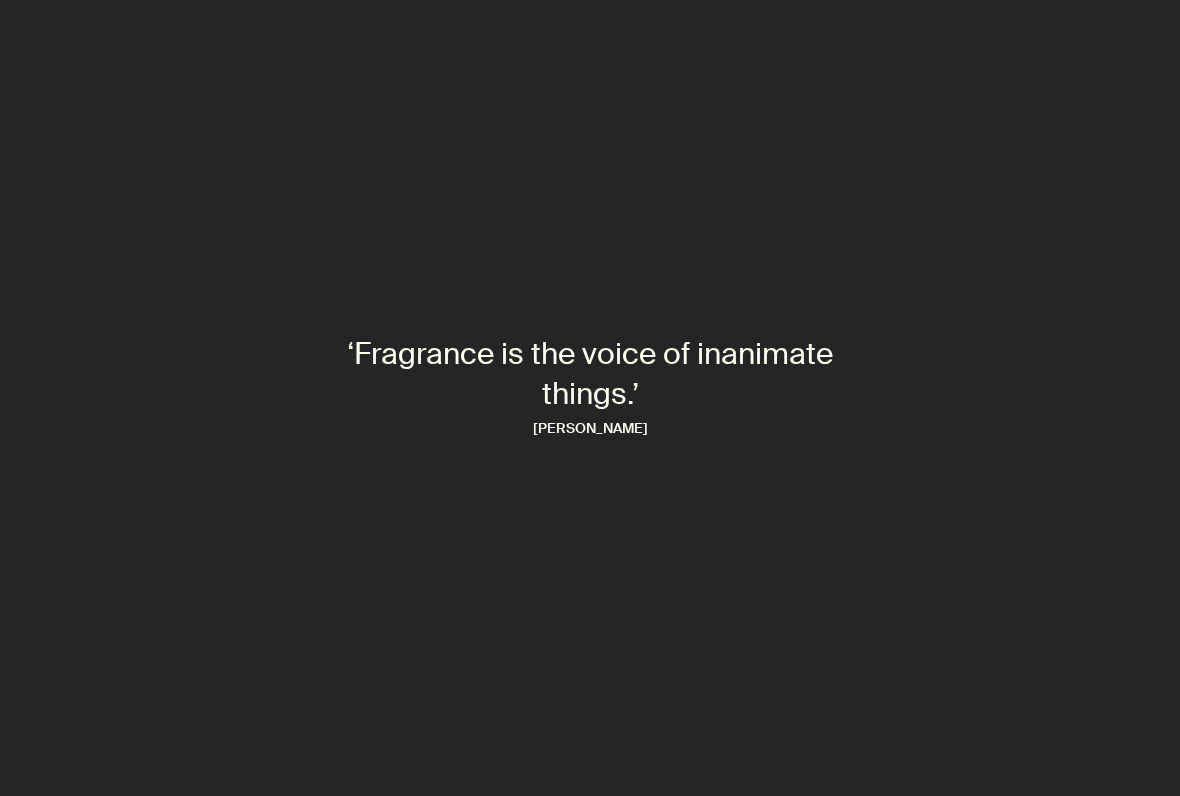scroll, scrollTop: 0, scrollLeft: 0, axis: both 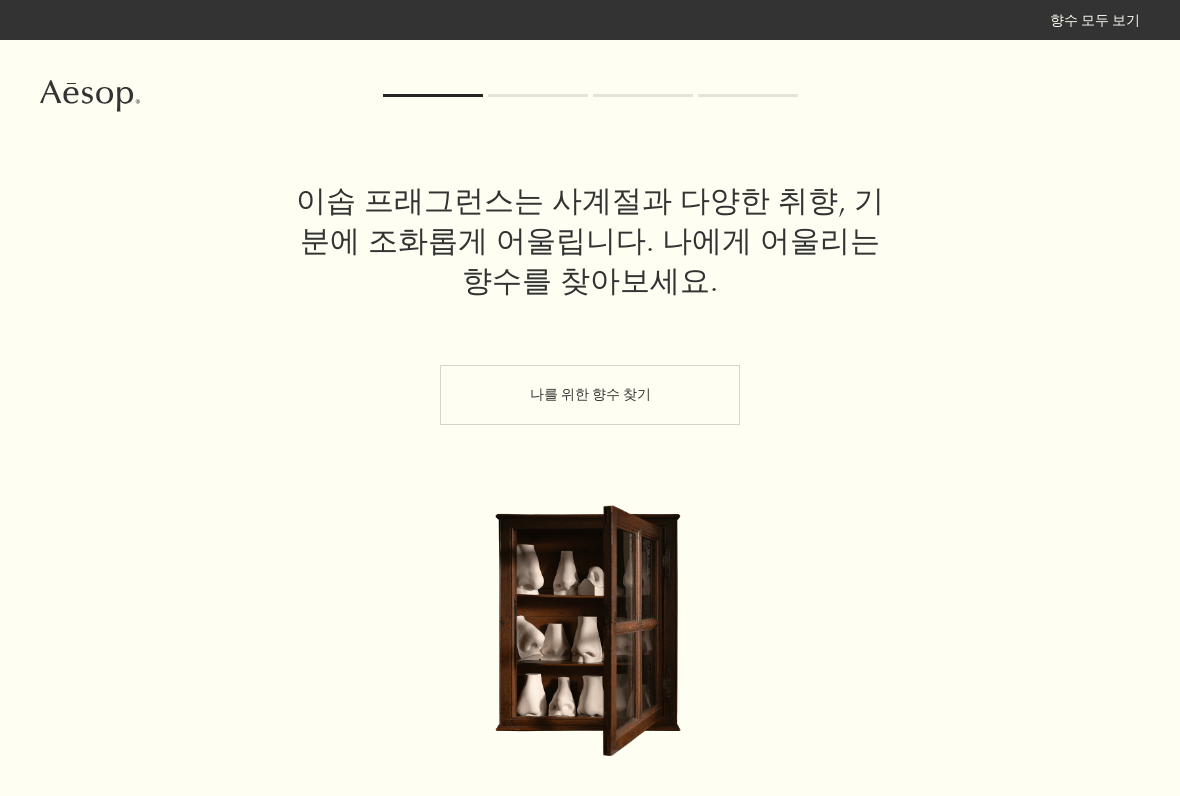 click on "나를 위한 향수 찾기" at bounding box center (590, 395) 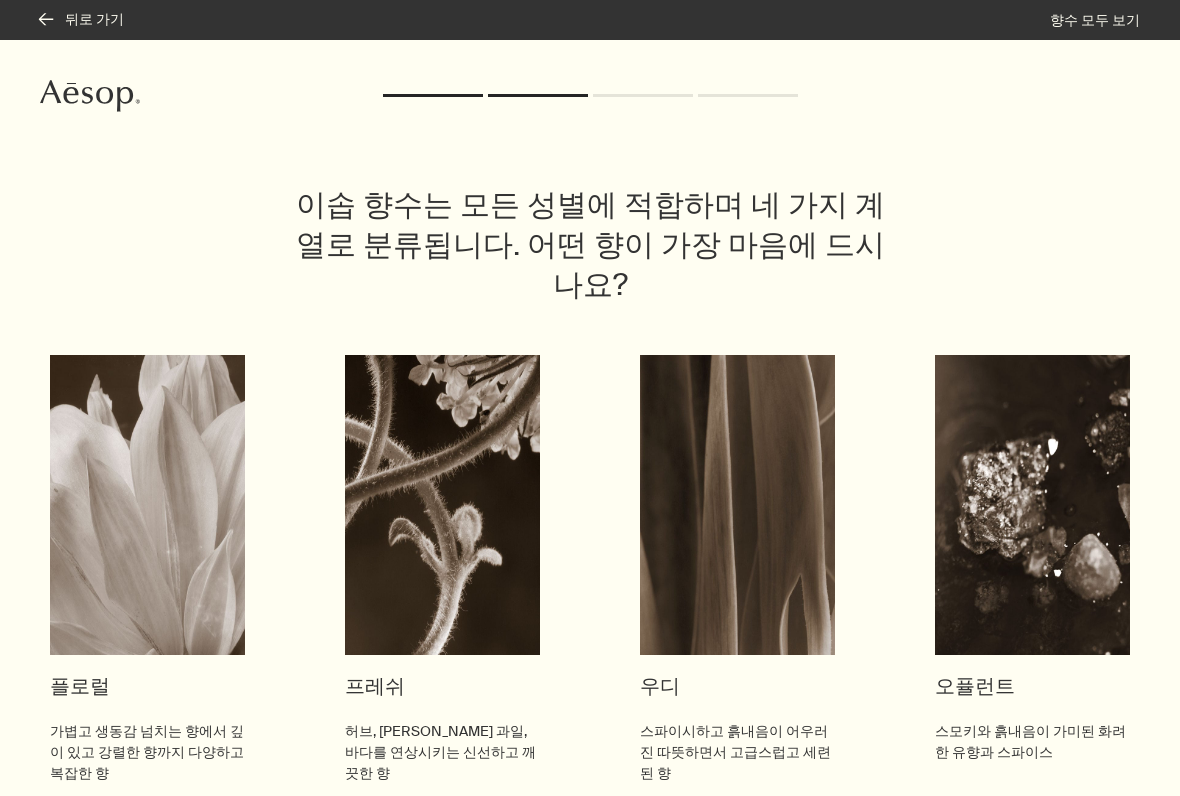 click at bounding box center (737, 505) 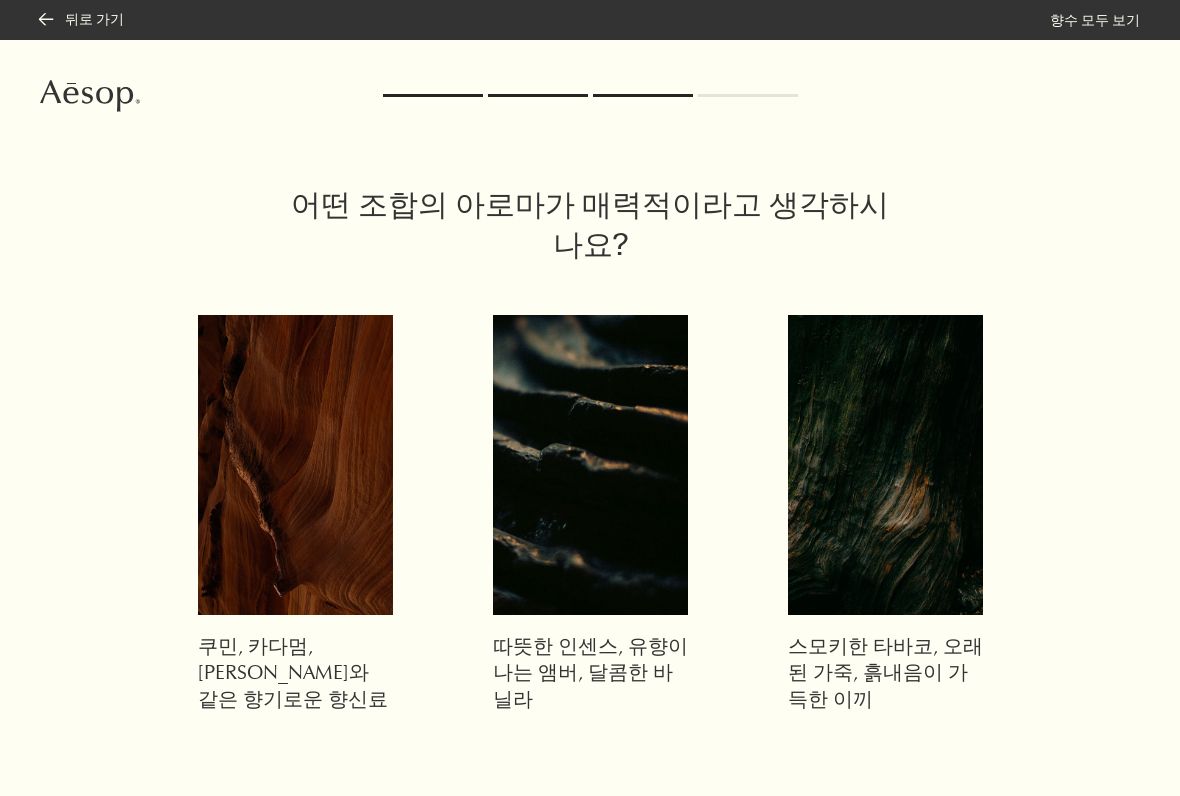 click on "따뜻한 인센스, 유향이 나는 앰버, 달콤한 바닐라" at bounding box center [590, 675] 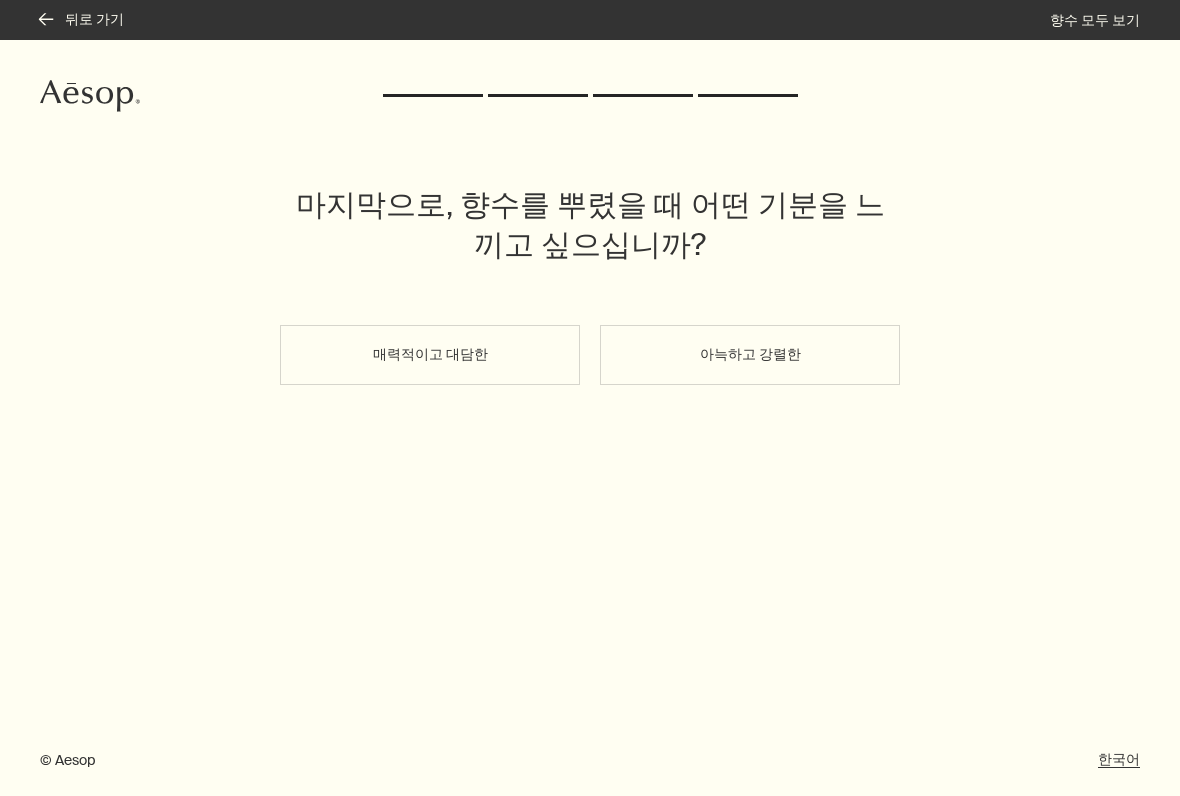 click on "매력적이고 대담한" at bounding box center [430, 355] 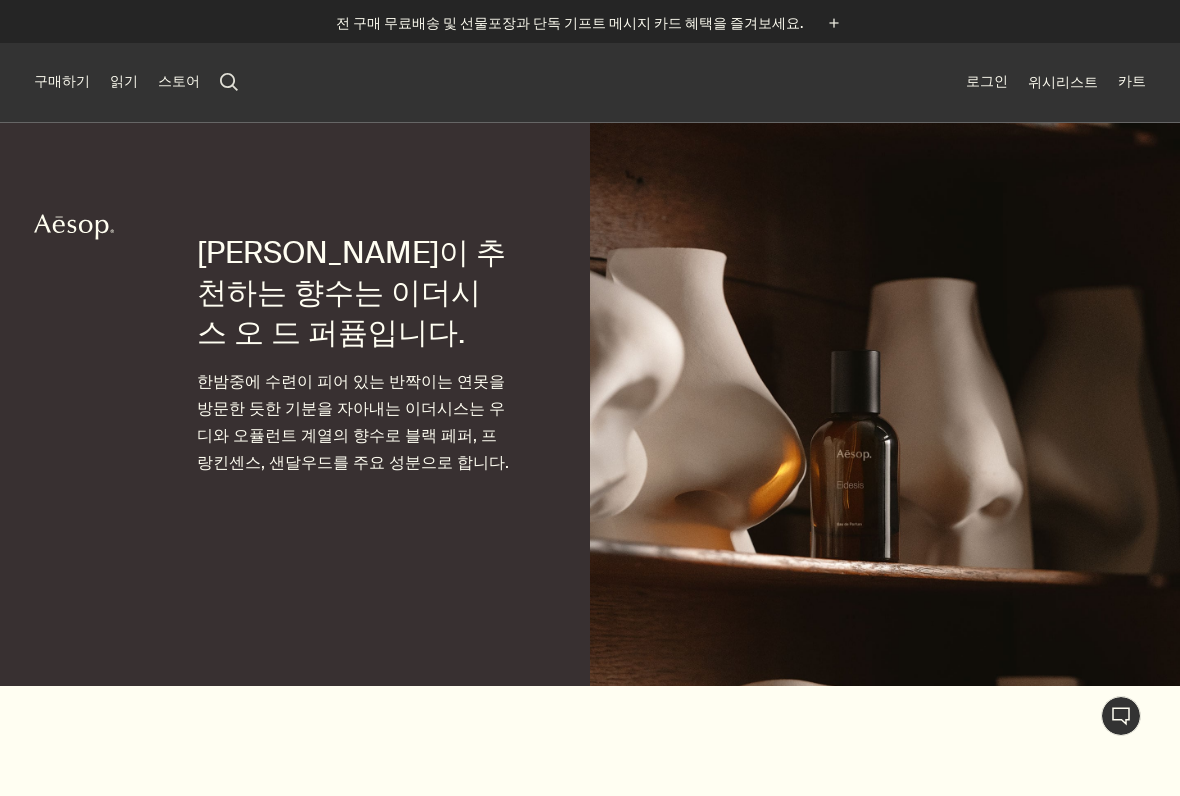 scroll, scrollTop: 0, scrollLeft: 0, axis: both 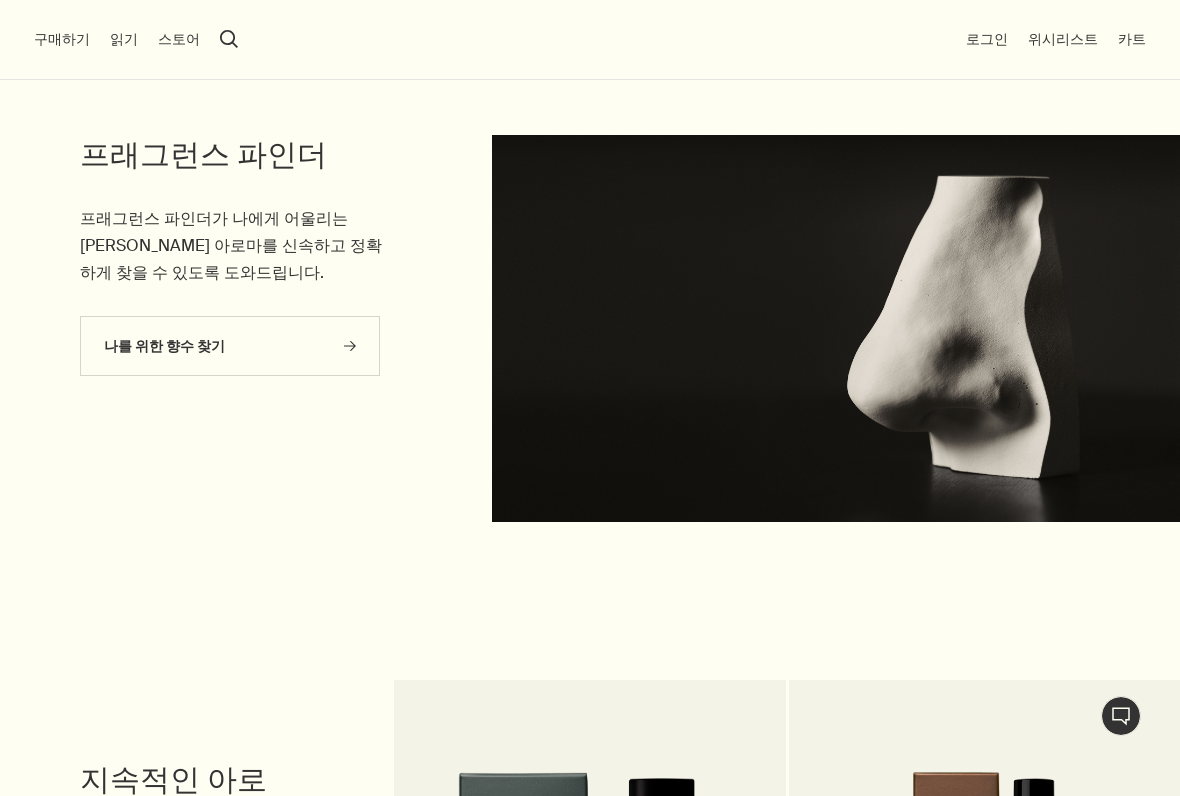 click on "나를 위한 향수 찾기   rightArrow" at bounding box center (230, 346) 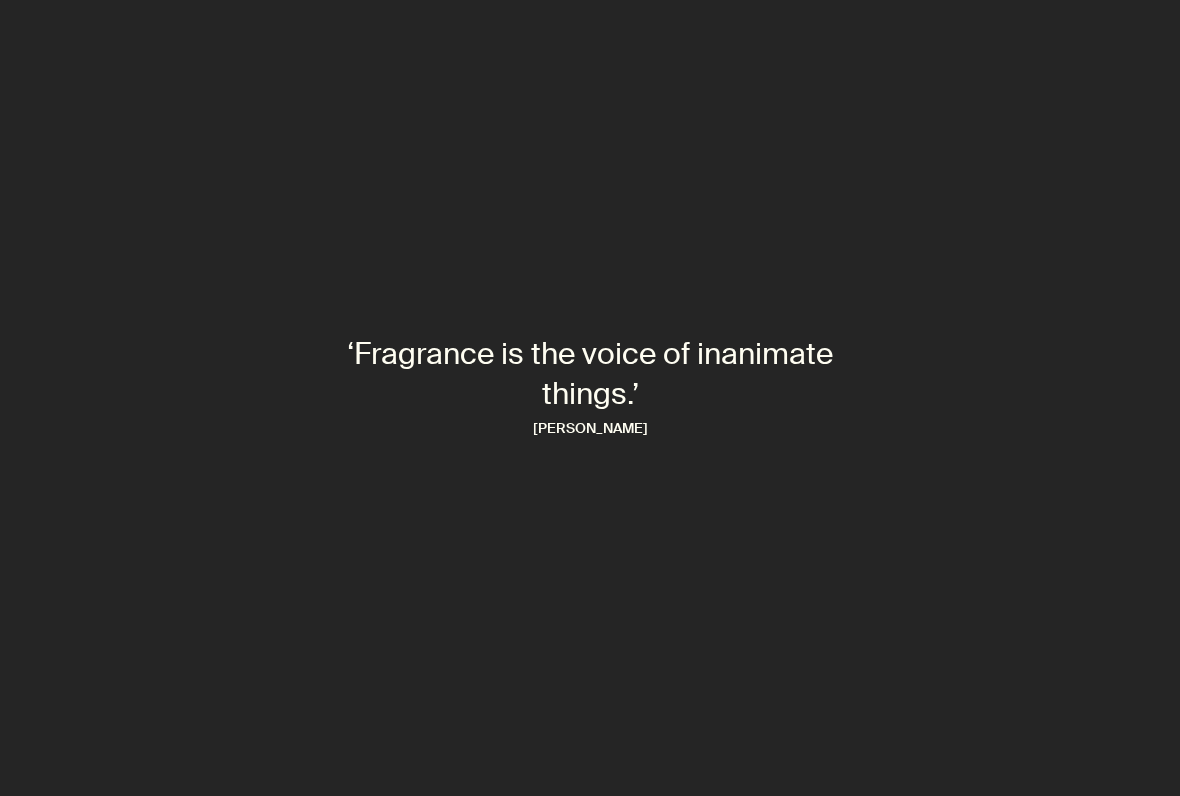 scroll, scrollTop: 0, scrollLeft: 0, axis: both 